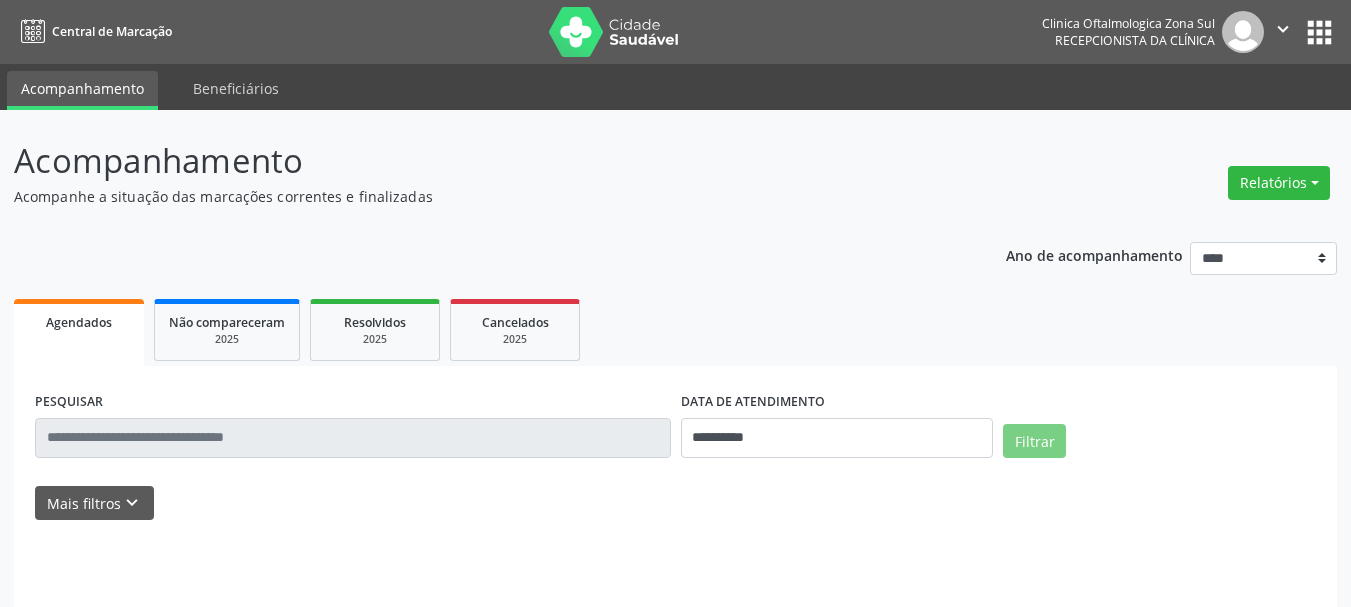 select on "*" 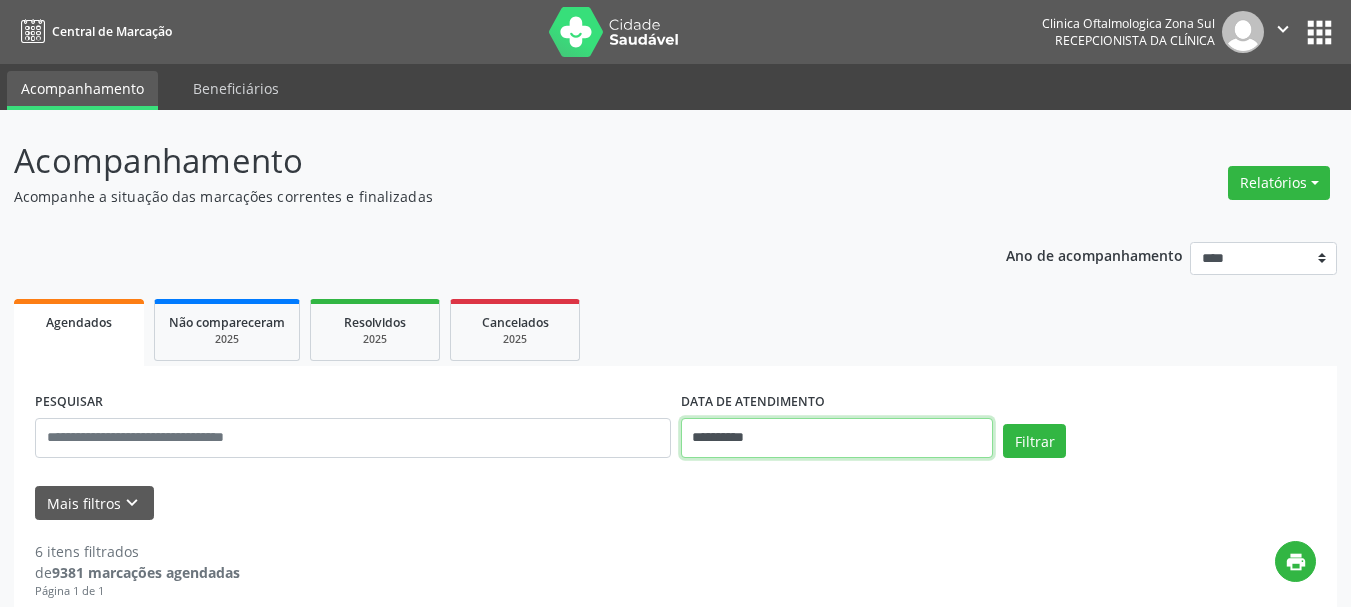 click on "**********" at bounding box center [837, 438] 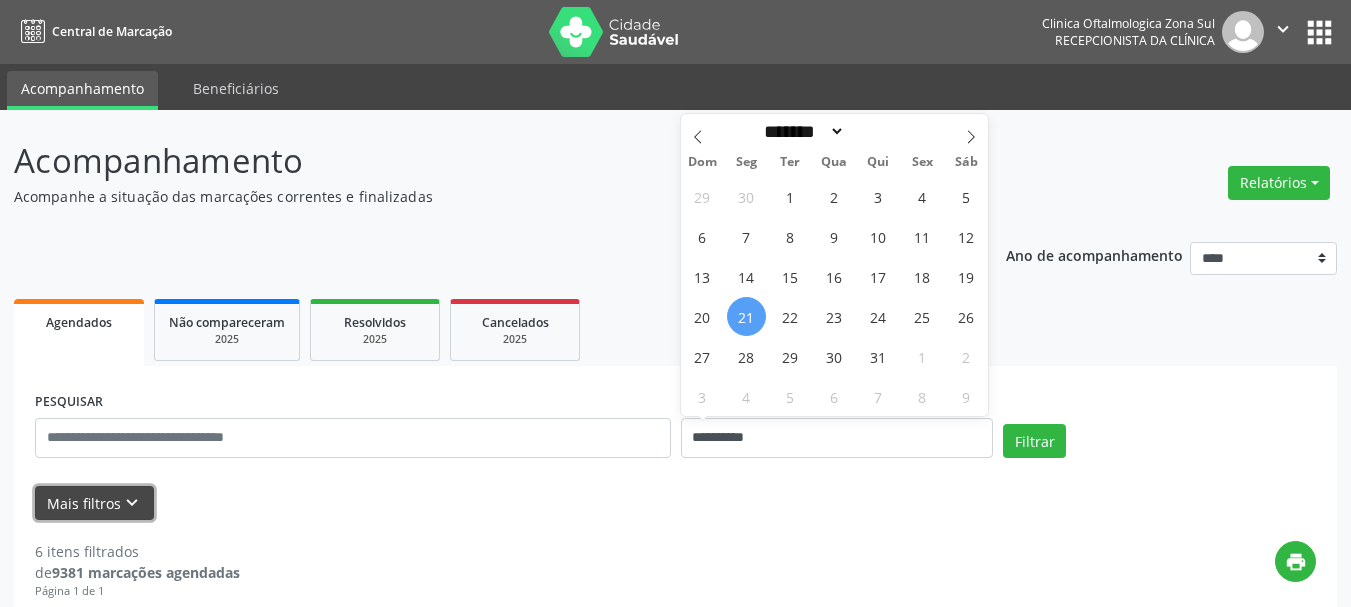 click on "Mais filtros
keyboard_arrow_down" at bounding box center (94, 503) 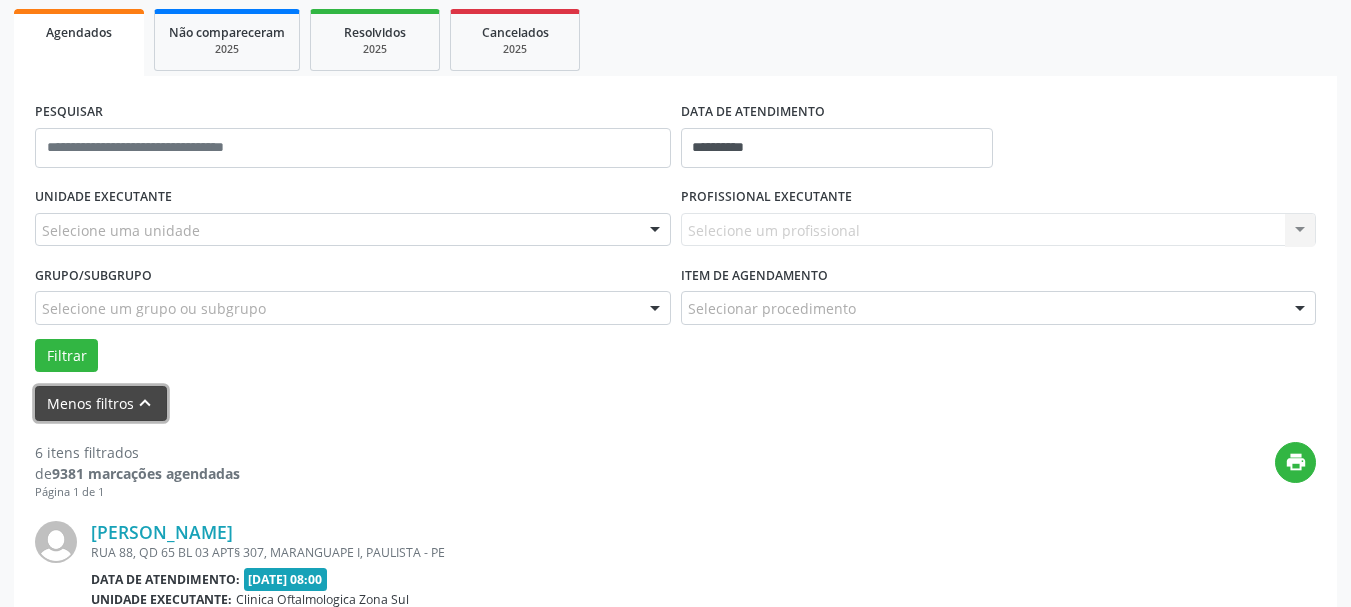 scroll, scrollTop: 300, scrollLeft: 0, axis: vertical 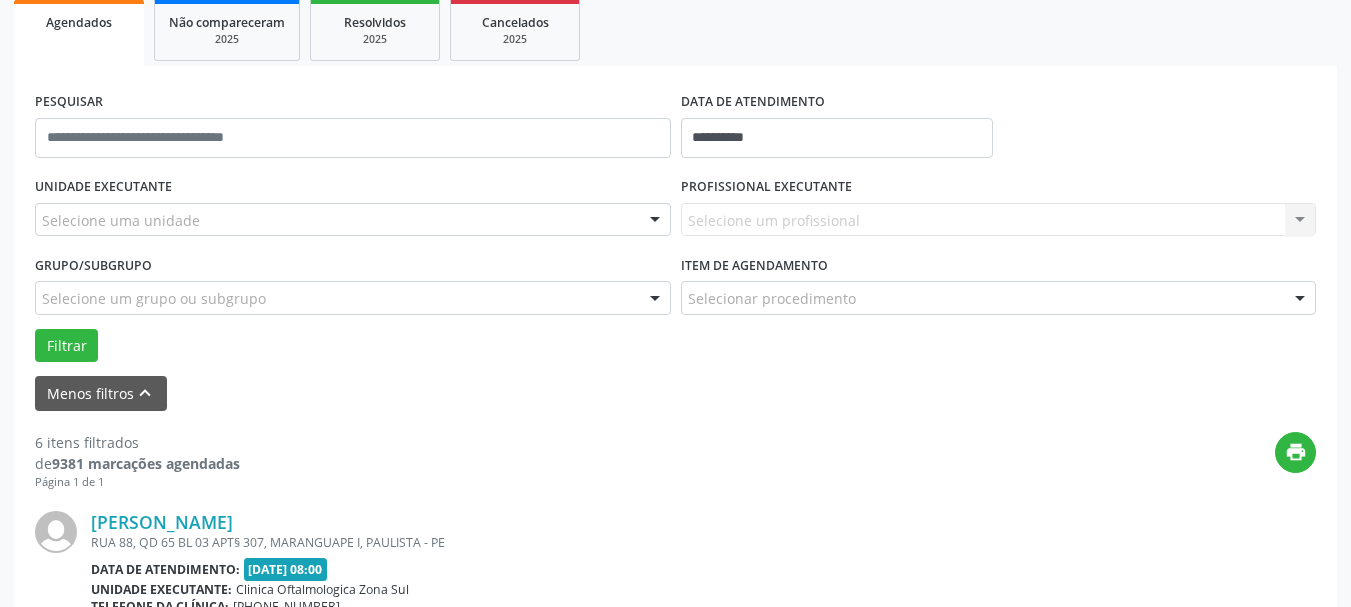 click on "UNIDADE EXECUTANTE
Selecione uma unidade
Todos as unidades   Clinica Oftalmologica Zona Sul
Nenhum resultado encontrado para: "   "
Não há nenhuma opção para ser exibida." at bounding box center (353, 211) 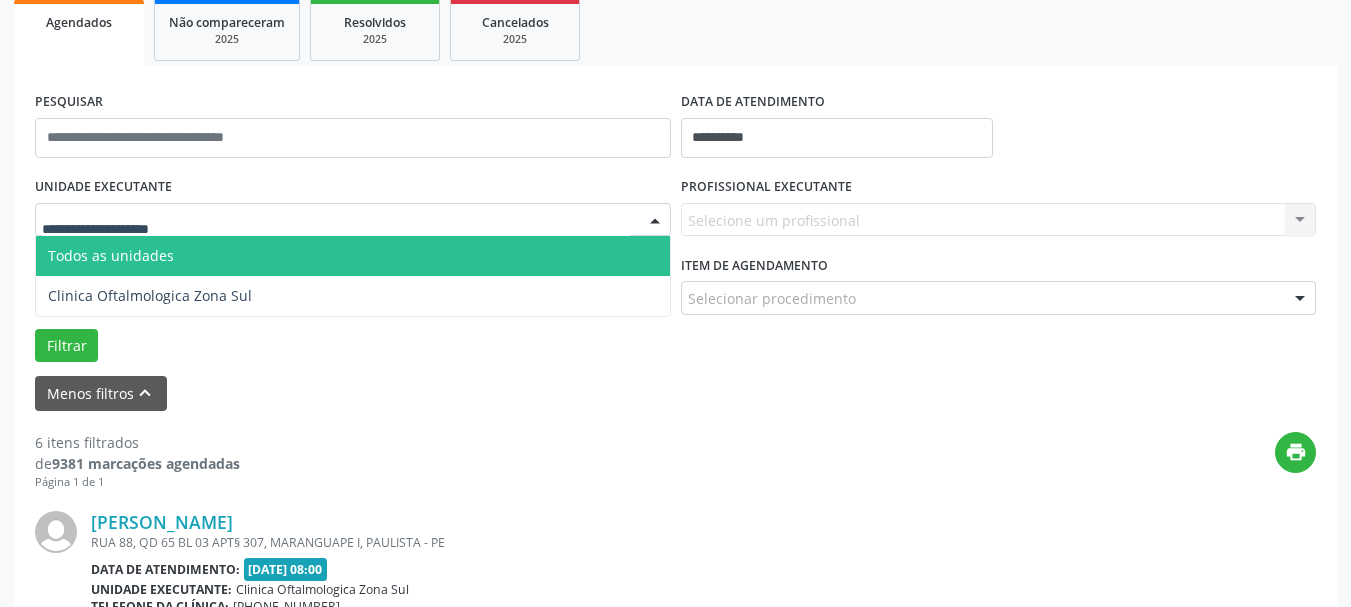 click at bounding box center (353, 220) 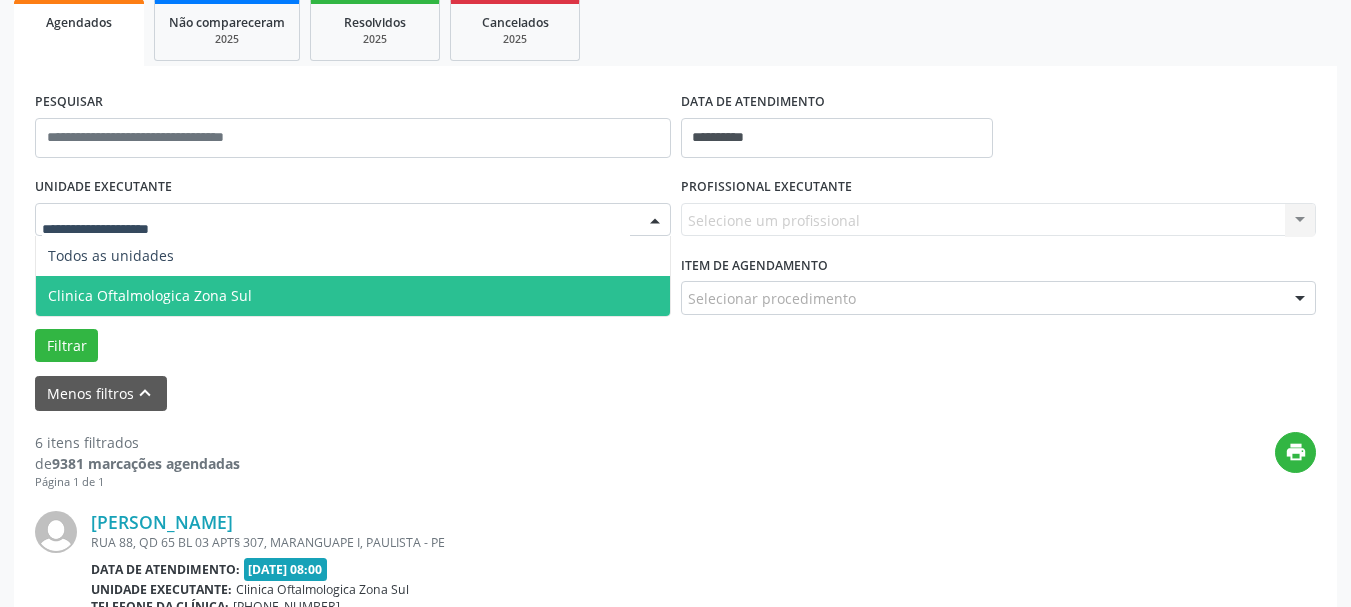 click on "Clinica Oftalmologica Zona Sul" at bounding box center [353, 296] 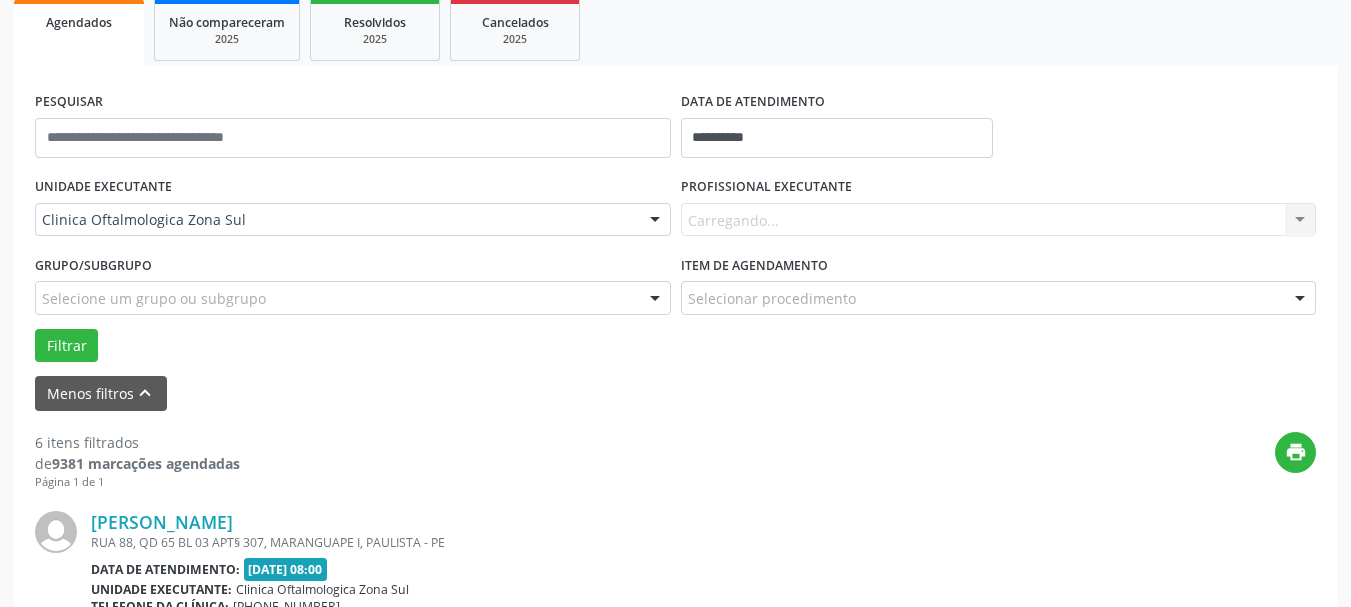 click on "**********" at bounding box center (837, 129) 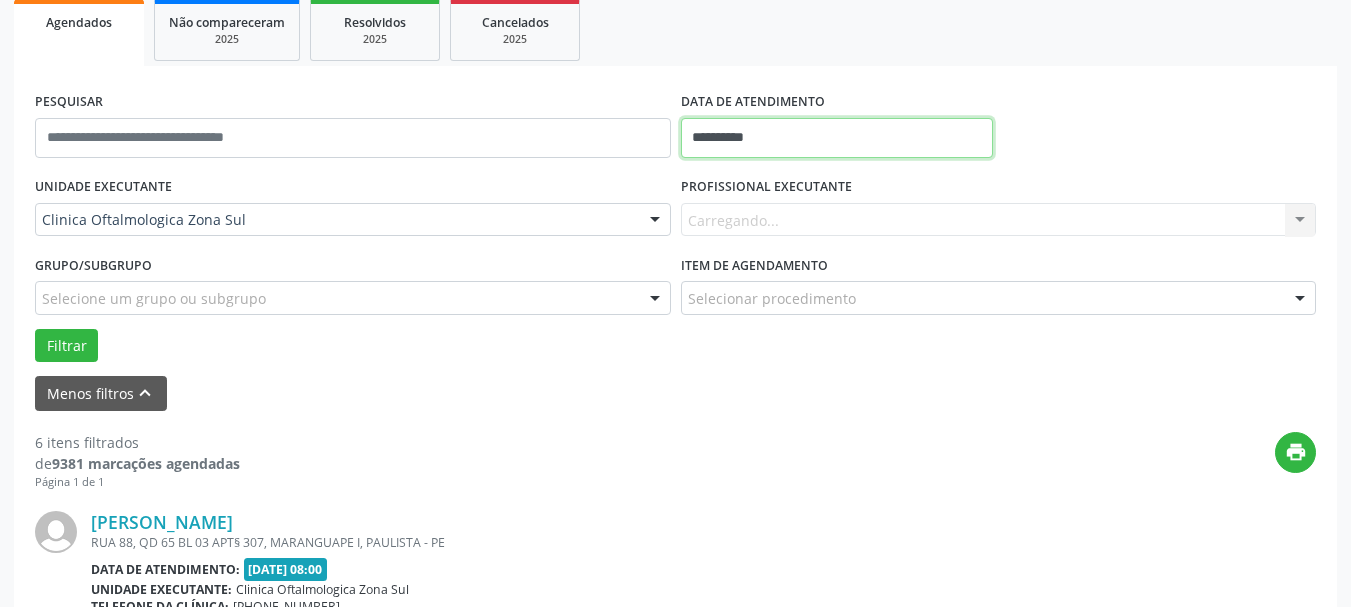 click on "**********" at bounding box center (837, 138) 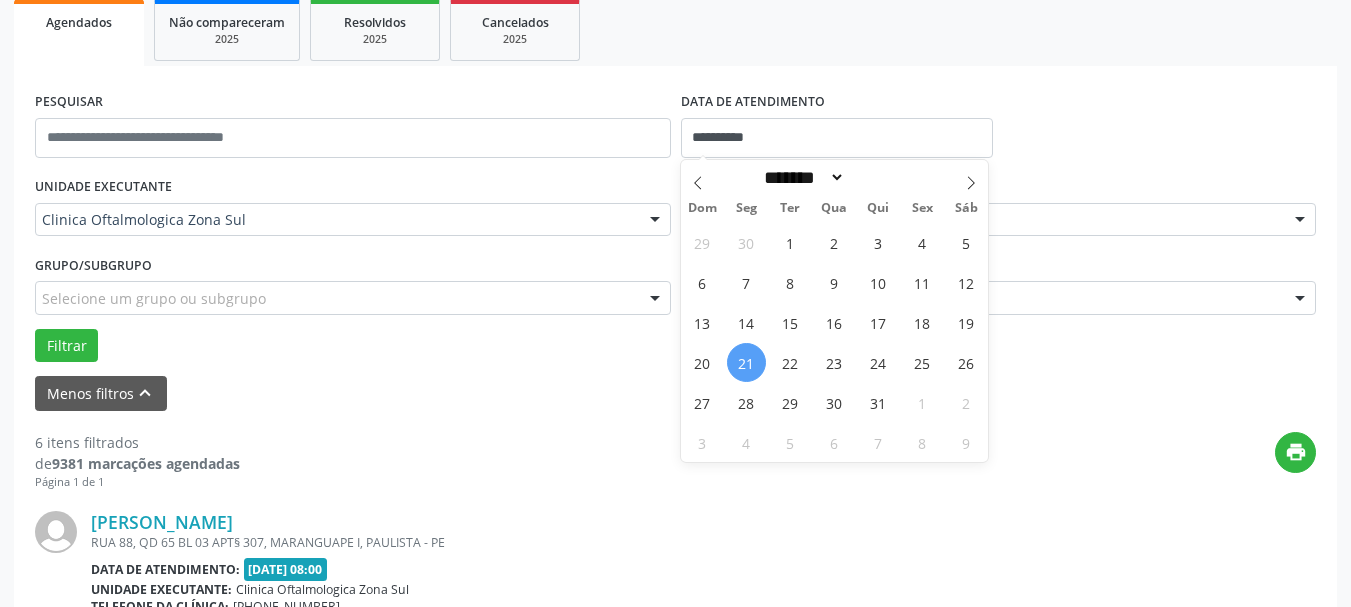 click on "21" at bounding box center (746, 362) 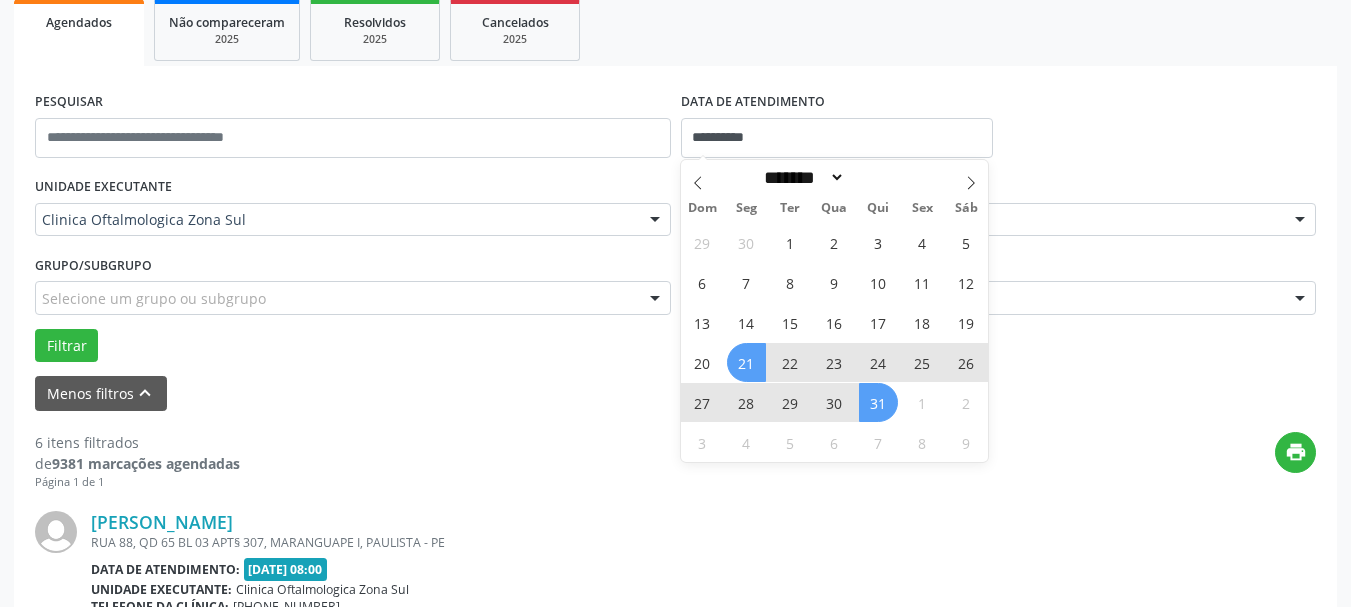 click on "31" at bounding box center (878, 402) 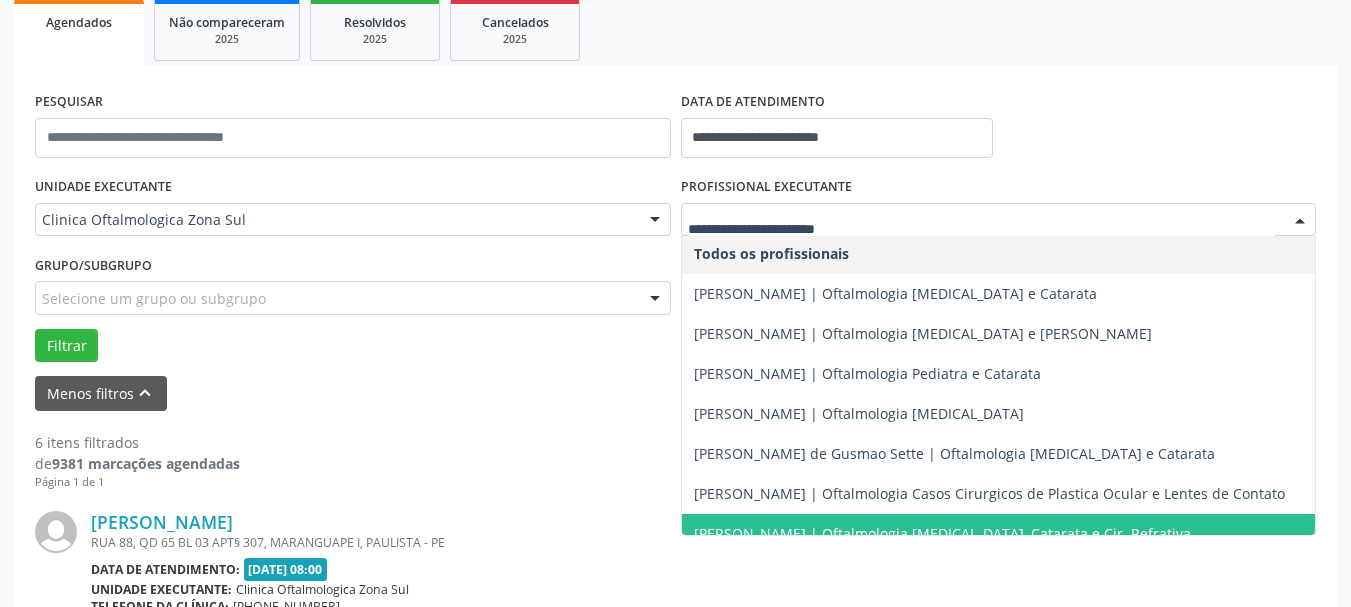 scroll, scrollTop: 0, scrollLeft: 0, axis: both 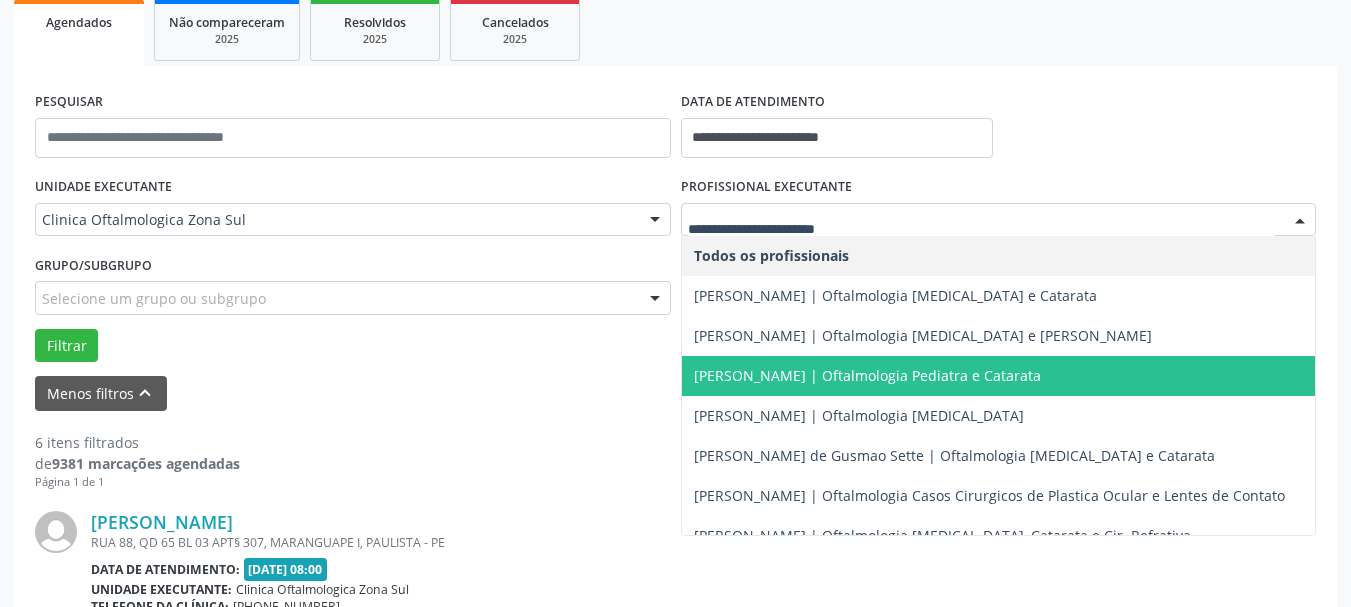 click on "[PERSON_NAME] | Oftalmologia Pediatra e Catarata" at bounding box center [867, 375] 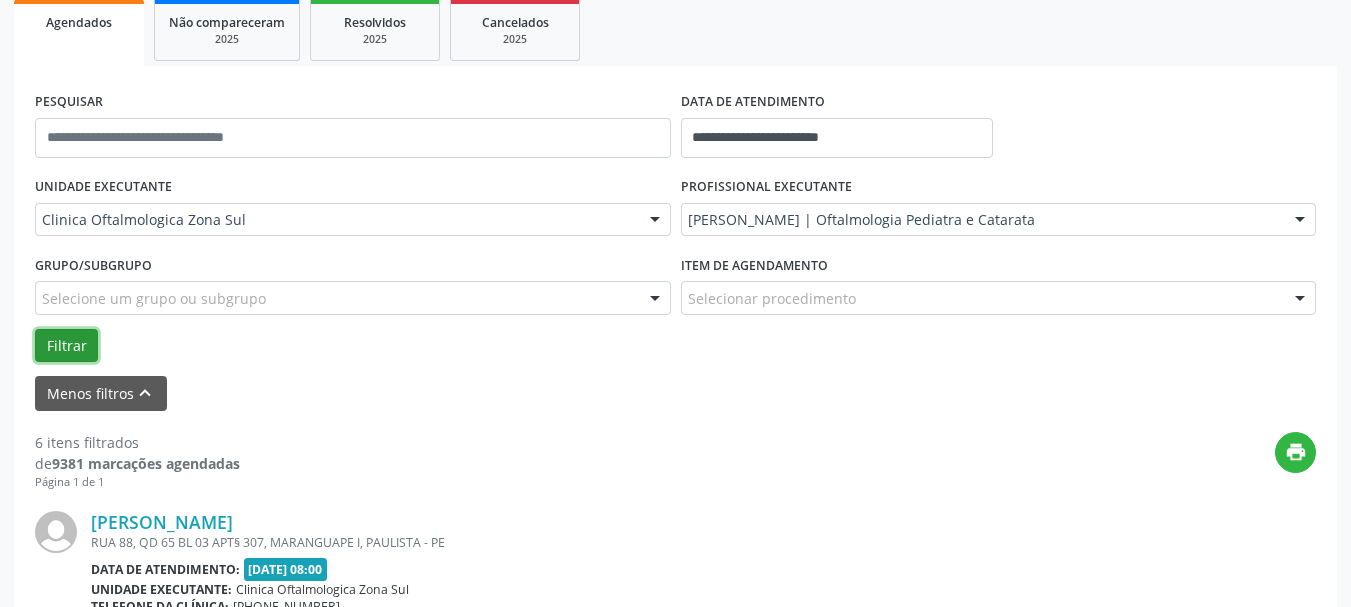 click on "Filtrar" at bounding box center (66, 346) 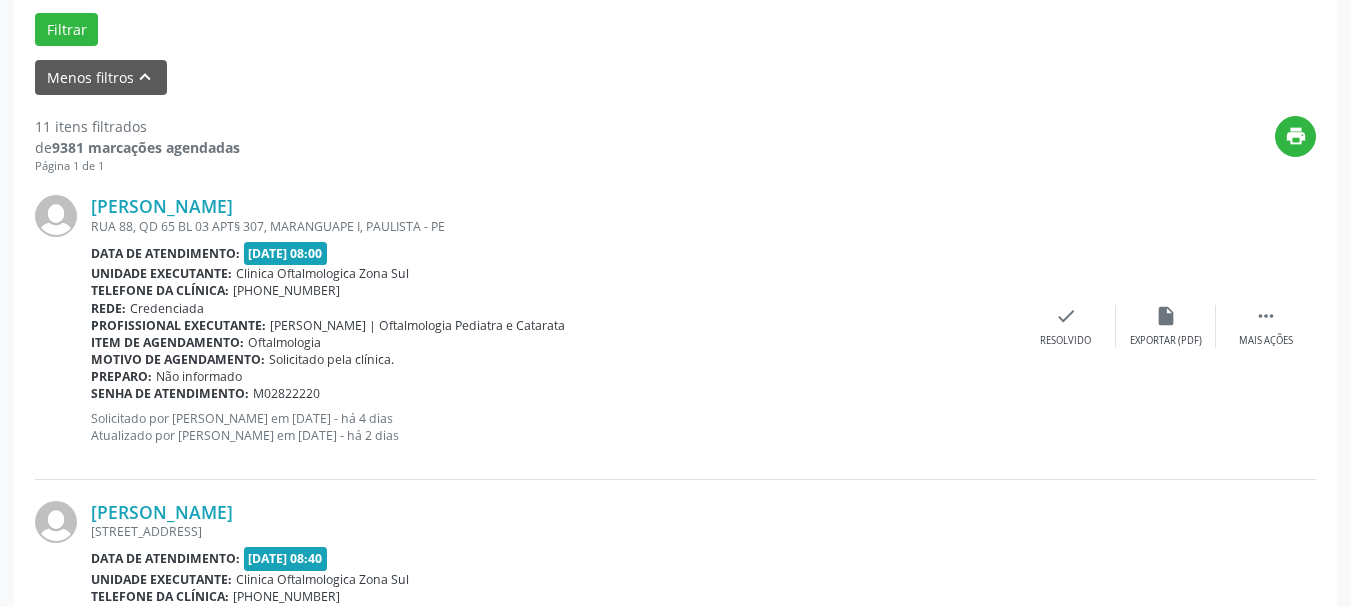 scroll, scrollTop: 600, scrollLeft: 0, axis: vertical 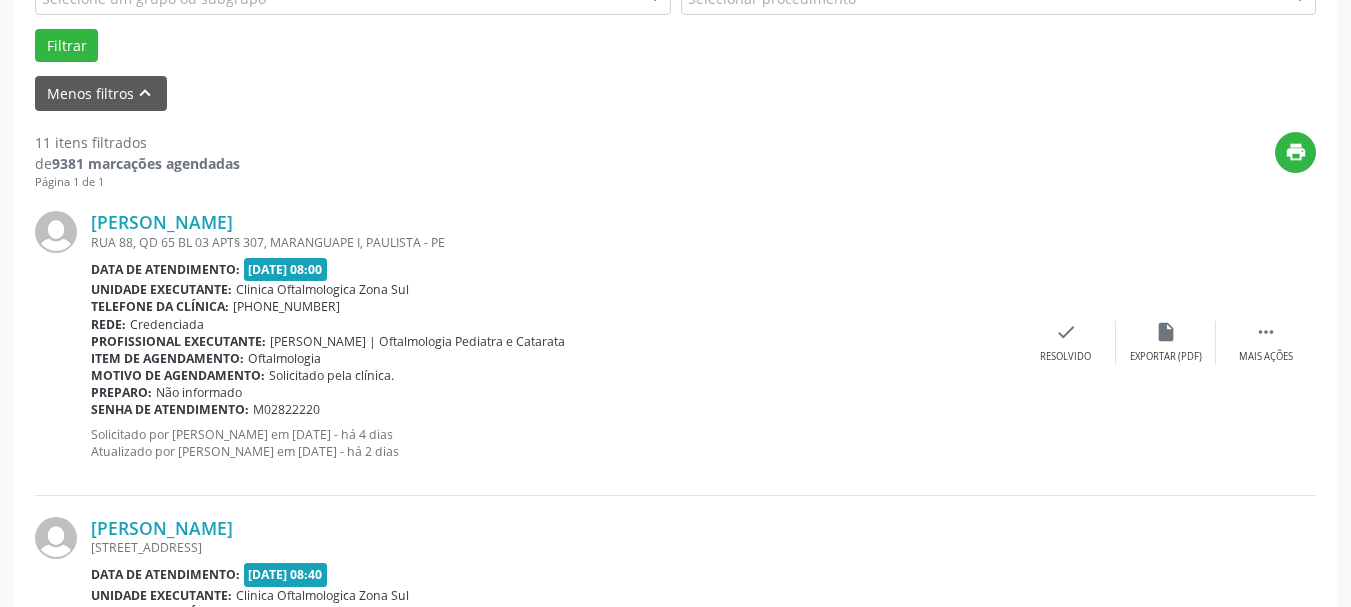 copy on "[PERSON_NAME]" 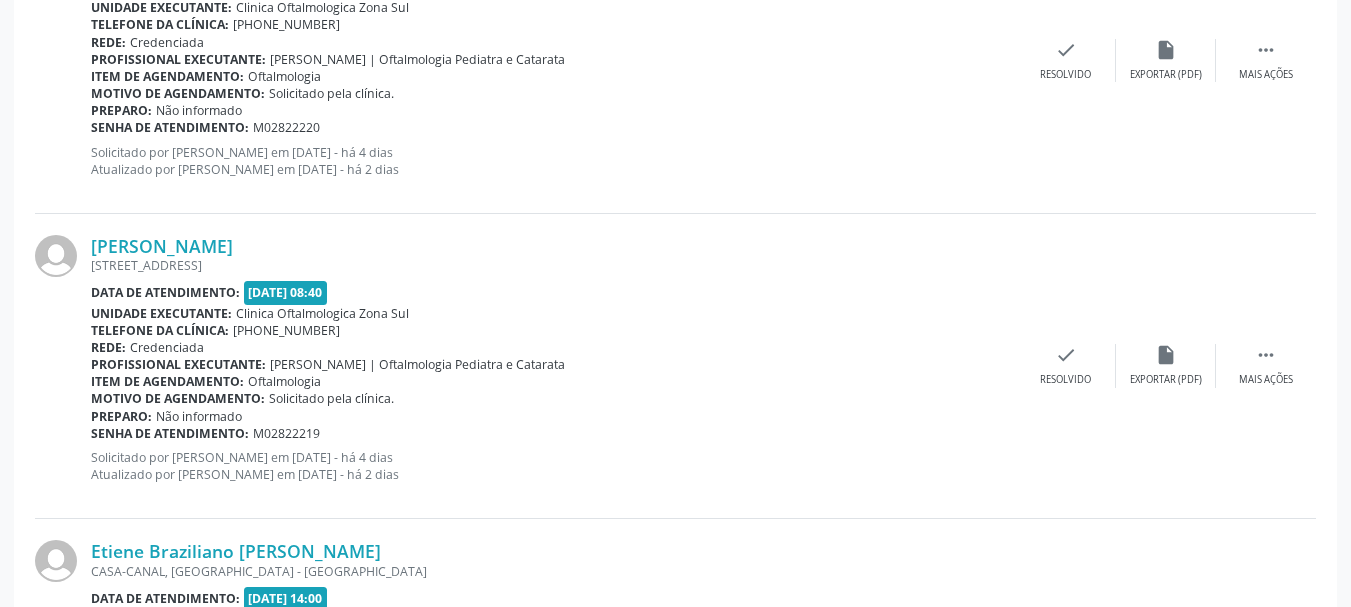 scroll, scrollTop: 900, scrollLeft: 0, axis: vertical 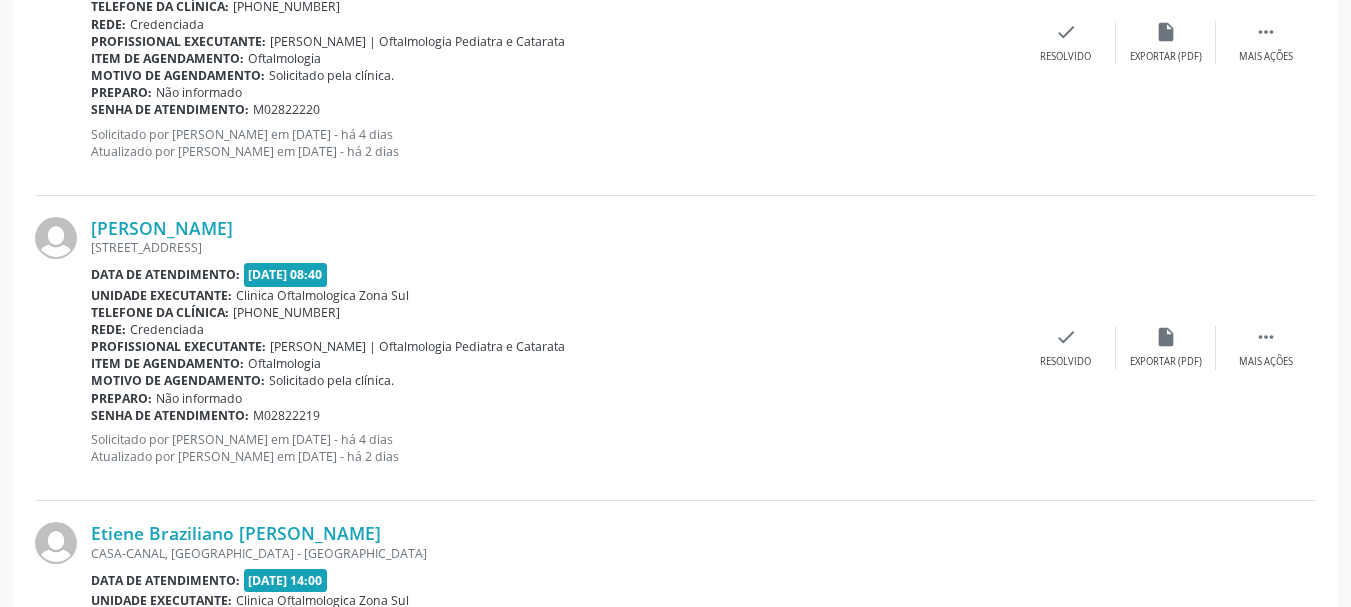drag, startPoint x: 86, startPoint y: 233, endPoint x: 301, endPoint y: 233, distance: 215 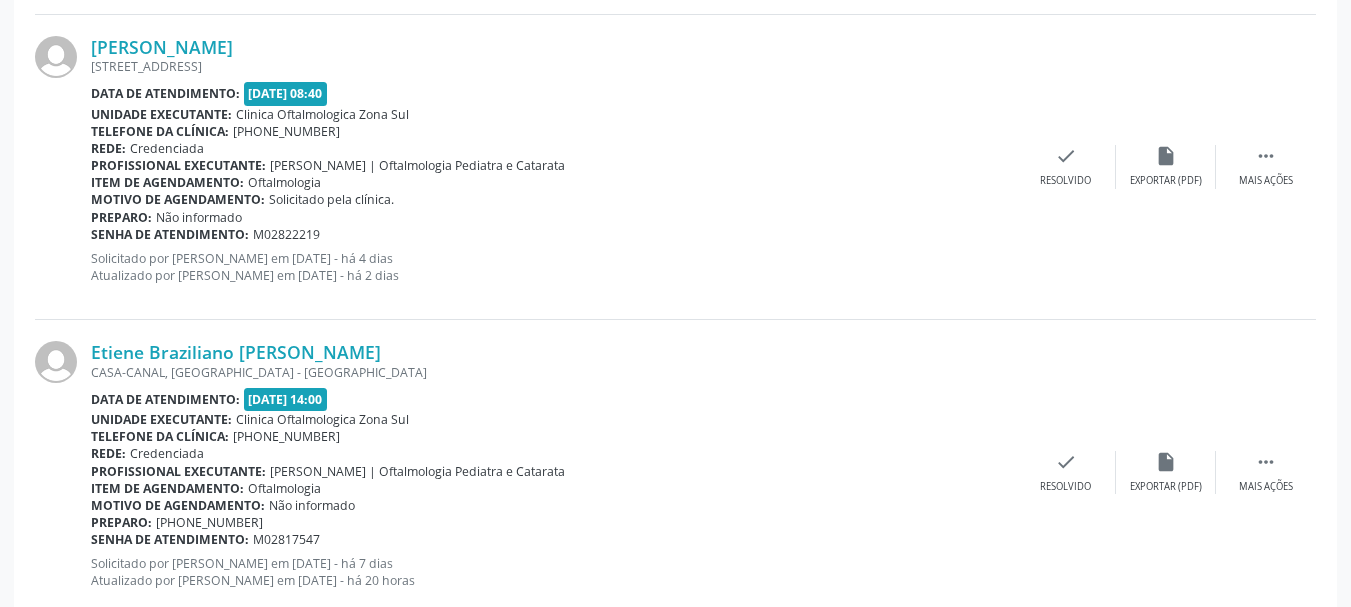 scroll, scrollTop: 1100, scrollLeft: 0, axis: vertical 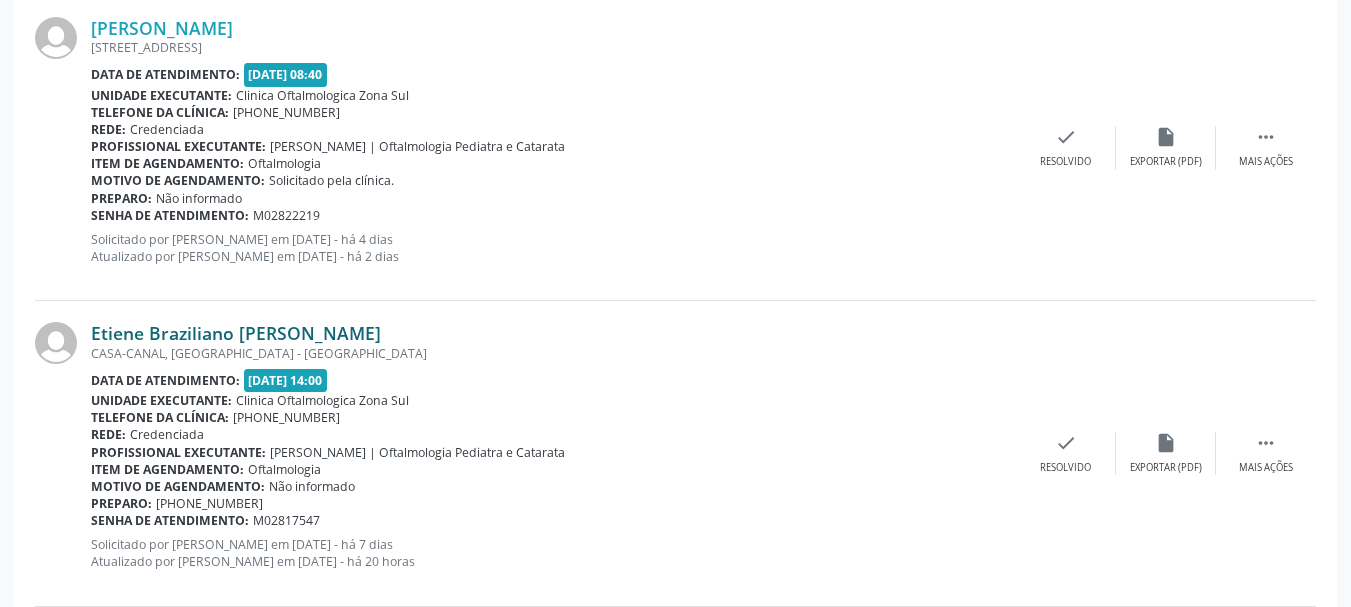 drag, startPoint x: 87, startPoint y: 322, endPoint x: 433, endPoint y: 339, distance: 346.4174 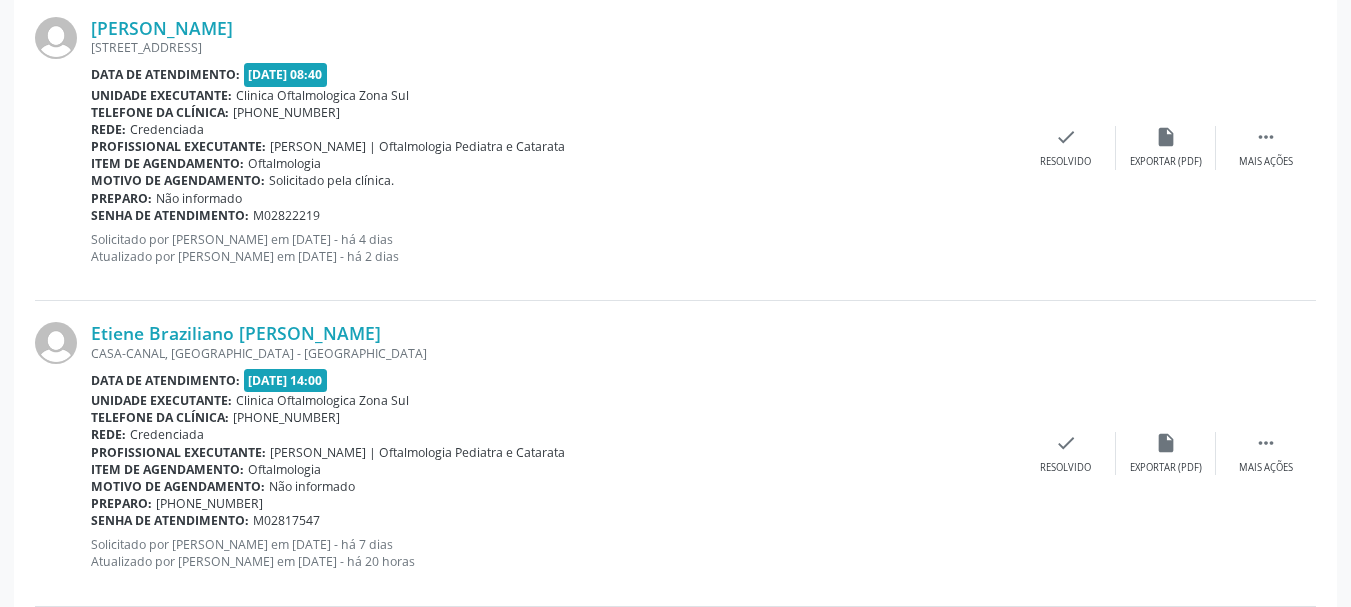 click on "Etiene Braziliano [PERSON_NAME]" at bounding box center (553, 333) 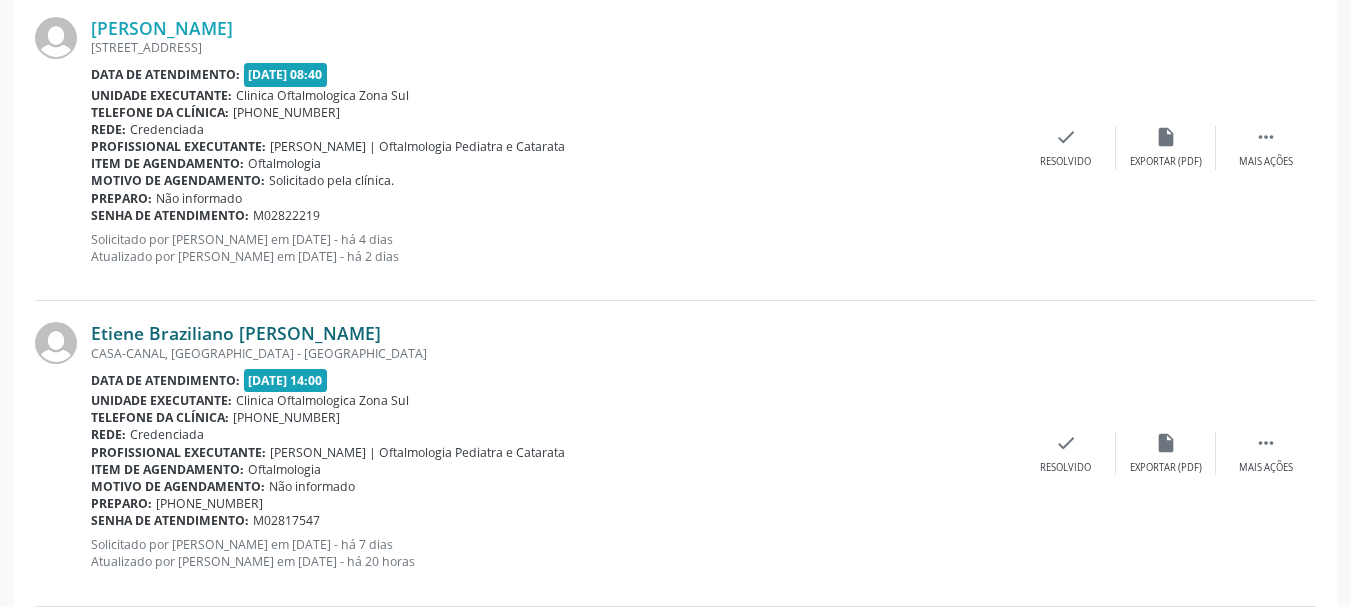 copy on "Etiene Braziliano [PERSON_NAME]" 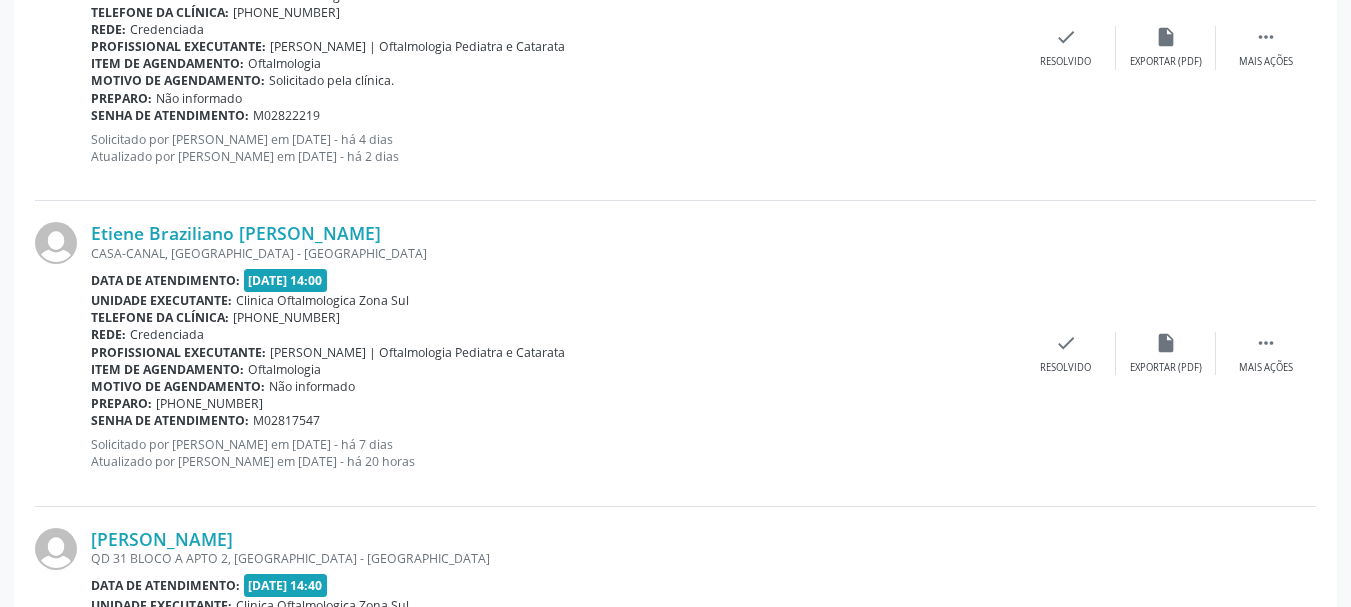 scroll, scrollTop: 1500, scrollLeft: 0, axis: vertical 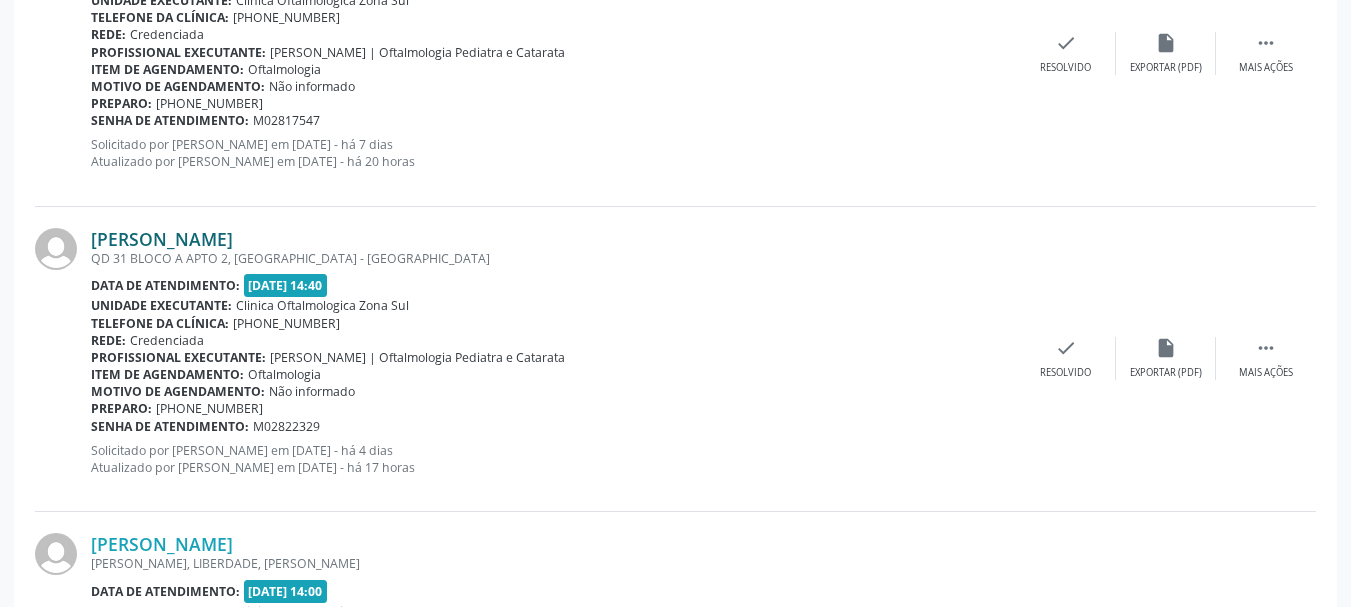copy on "[PERSON_NAME]" 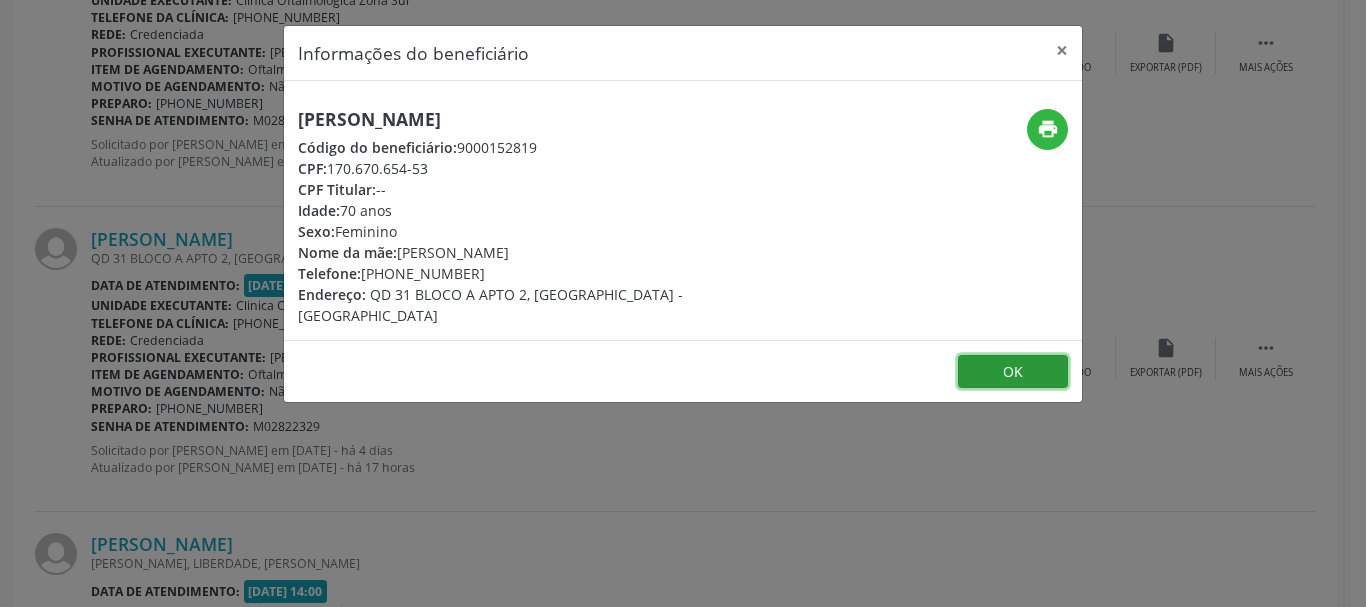 click on "OK" at bounding box center (1013, 372) 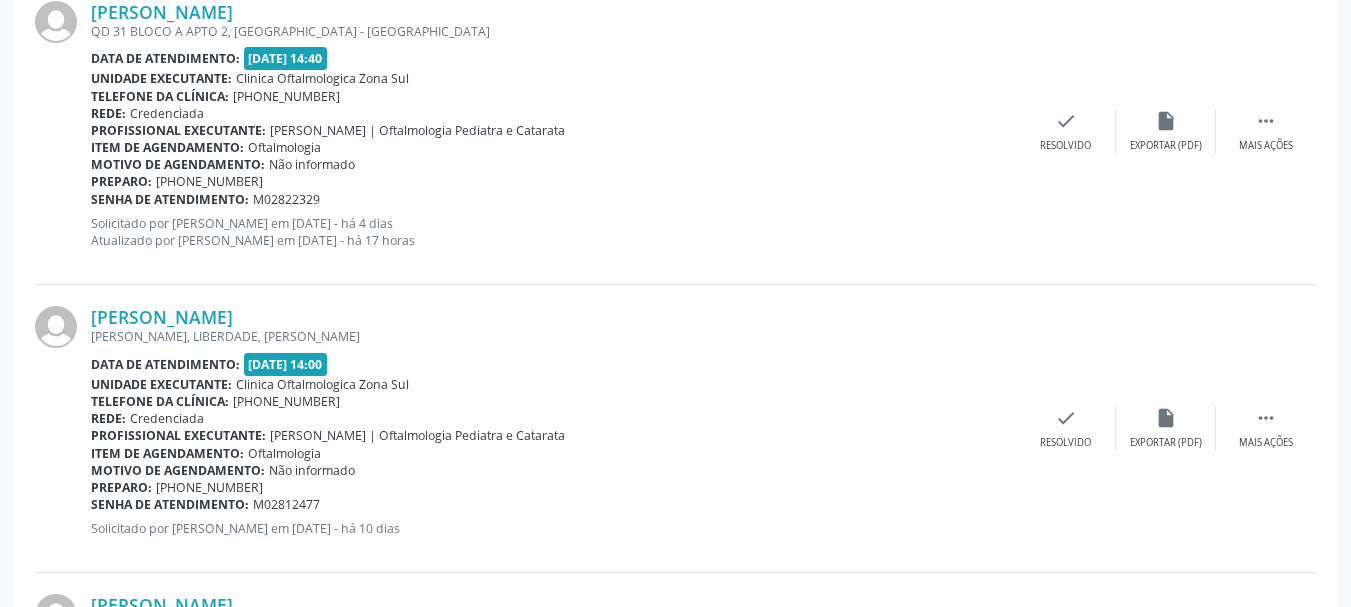 scroll, scrollTop: 1800, scrollLeft: 0, axis: vertical 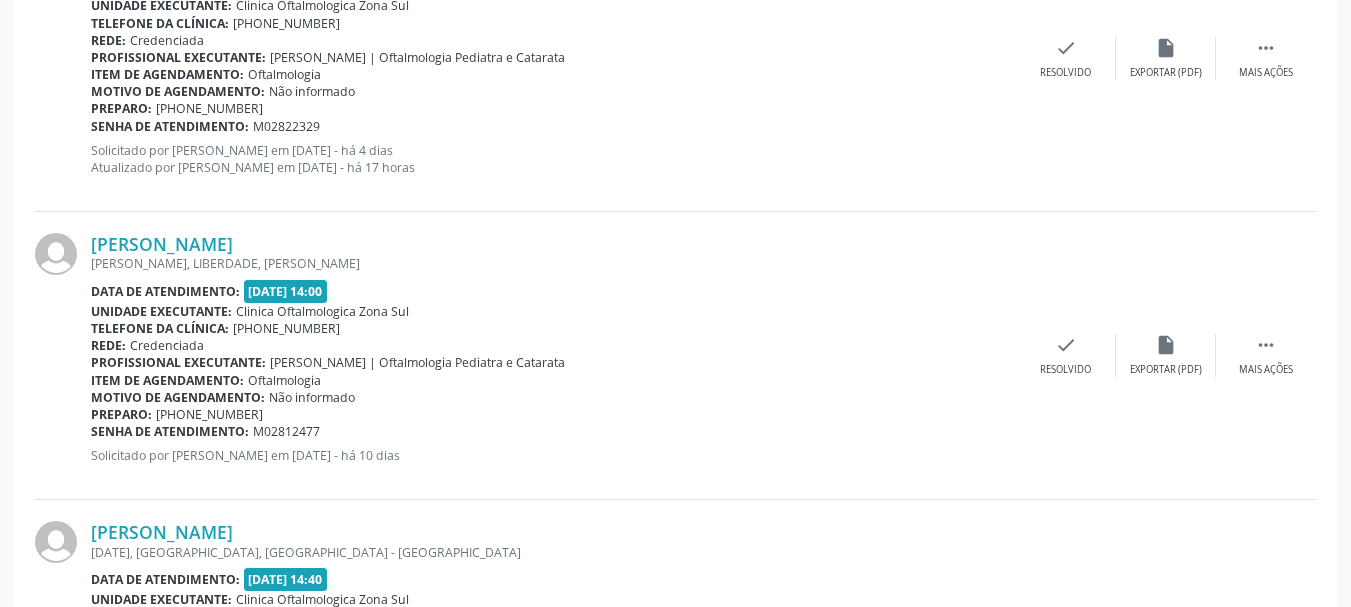 copy on "[PERSON_NAME]" 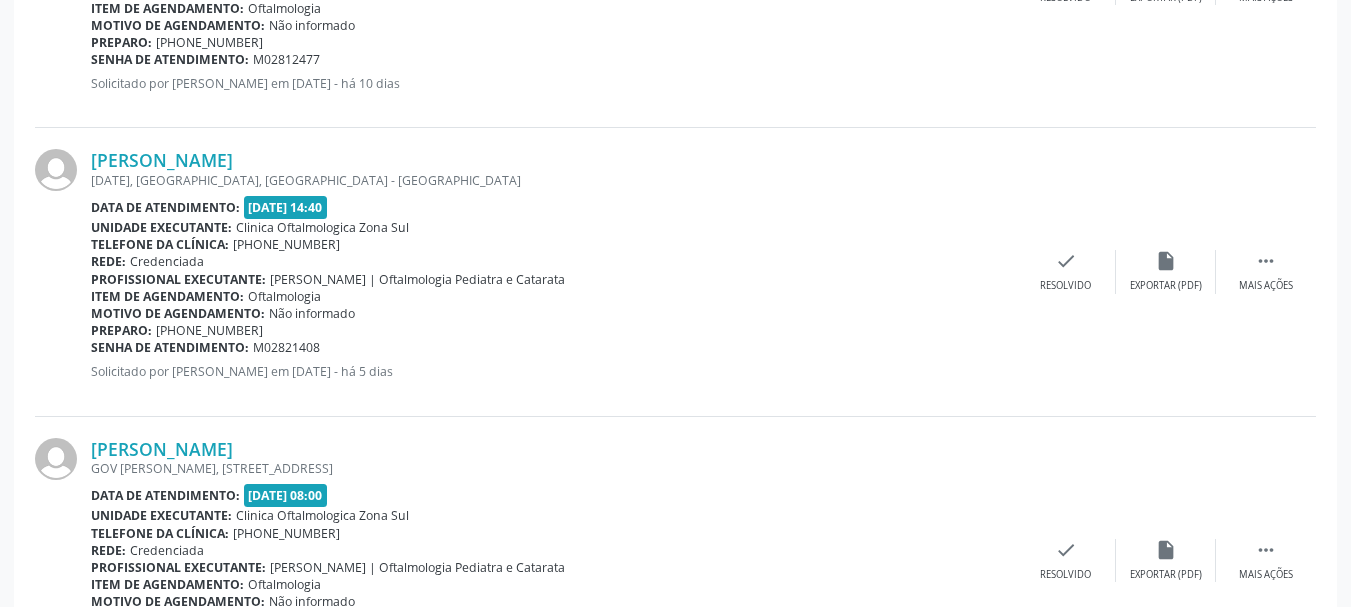 scroll, scrollTop: 2200, scrollLeft: 0, axis: vertical 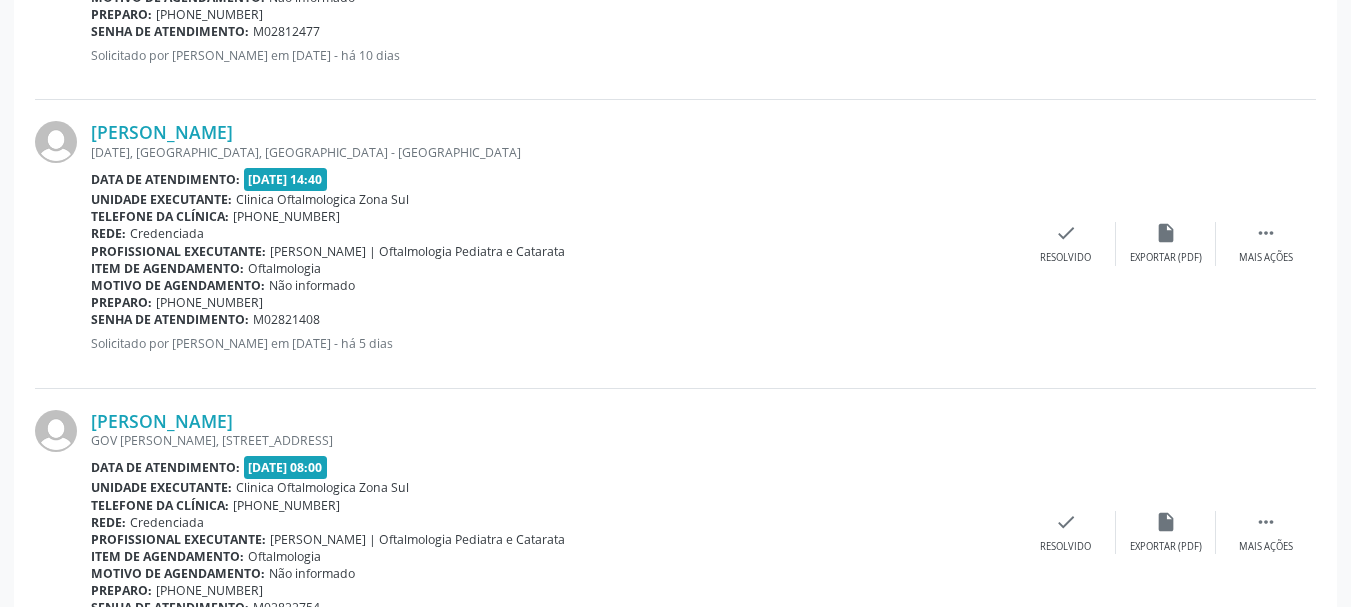 copy on "[PERSON_NAME]" 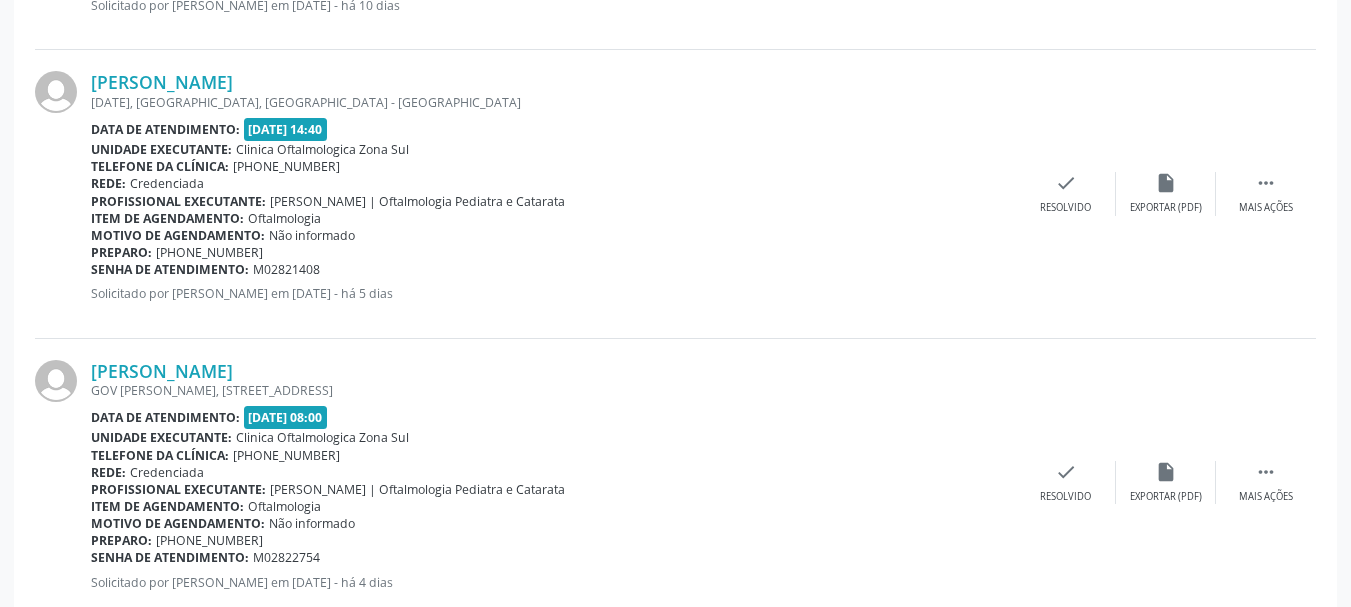 scroll, scrollTop: 2300, scrollLeft: 0, axis: vertical 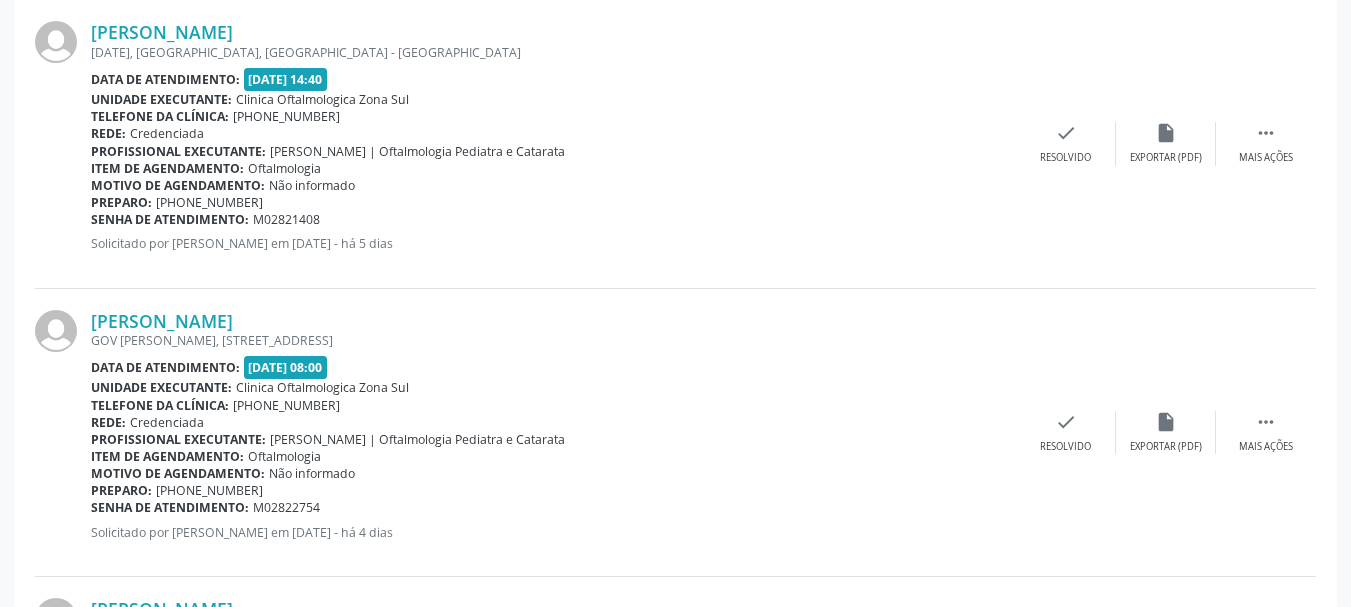copy on "[PERSON_NAME]" 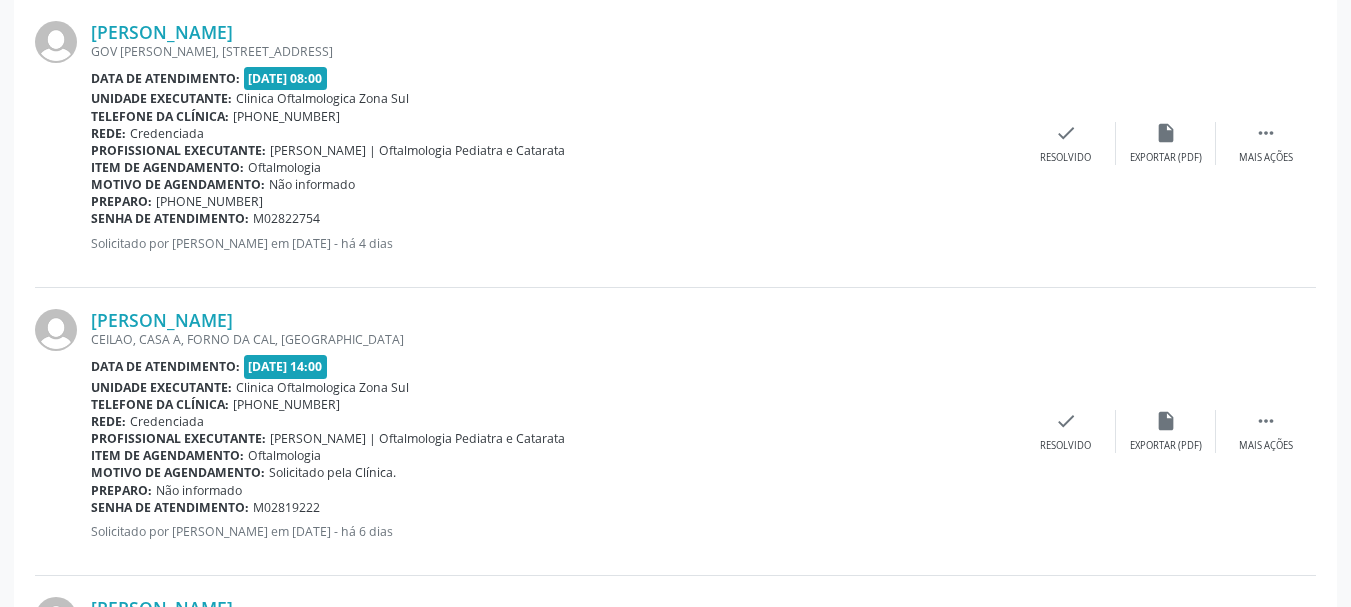 scroll, scrollTop: 2600, scrollLeft: 0, axis: vertical 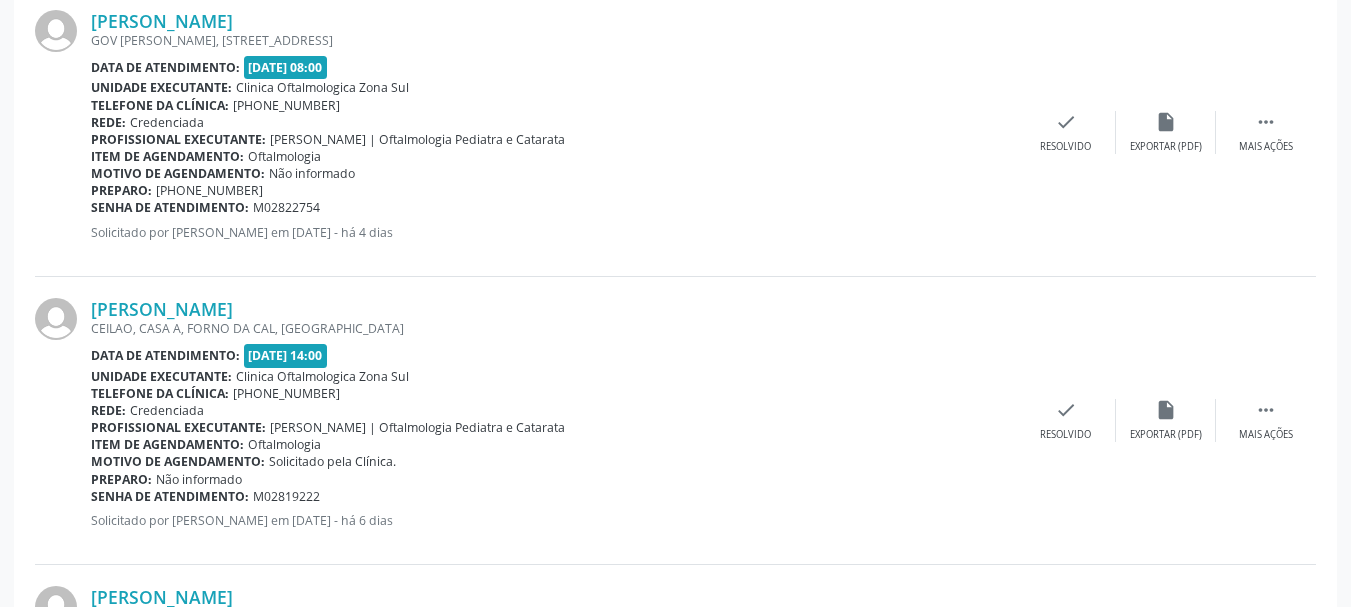 copy on "[PERSON_NAME]" 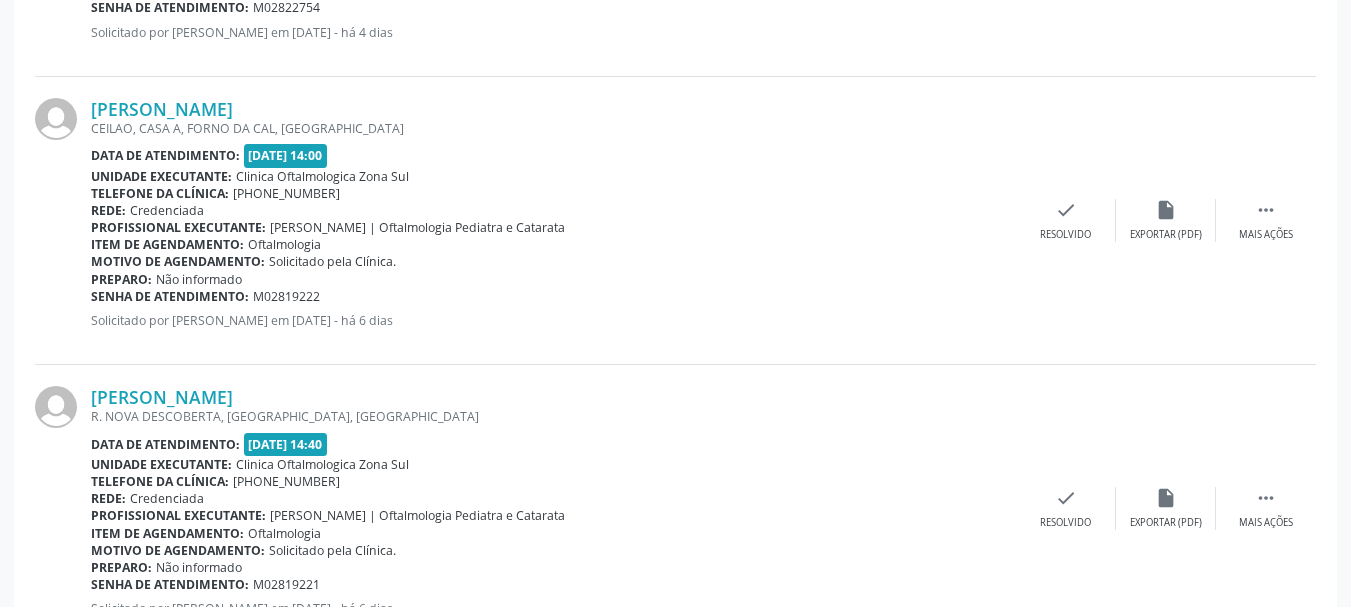scroll, scrollTop: 2900, scrollLeft: 0, axis: vertical 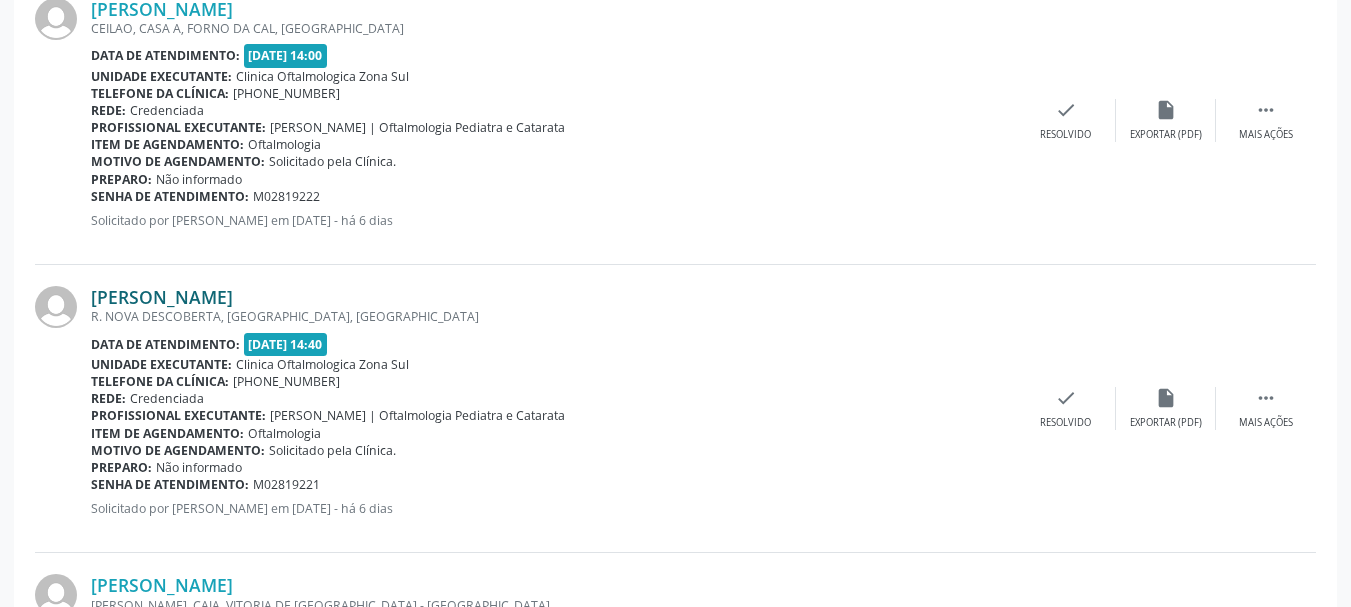 drag, startPoint x: 84, startPoint y: 285, endPoint x: 250, endPoint y: 289, distance: 166.04819 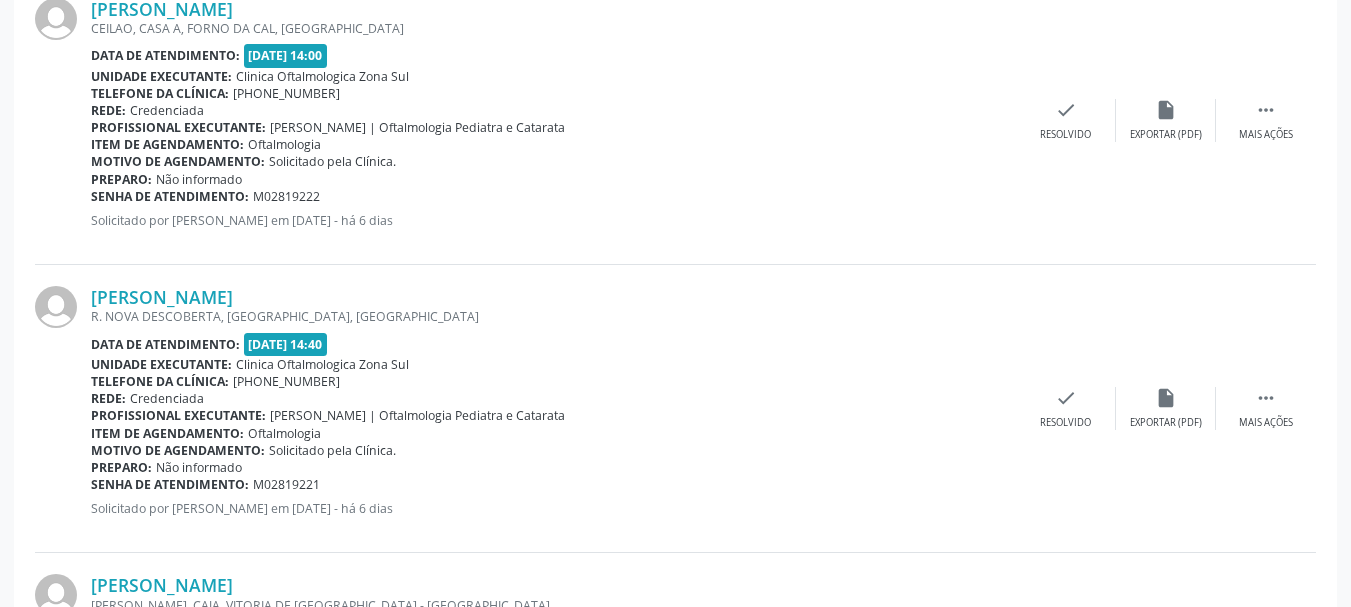 click on "[PERSON_NAME]" at bounding box center [553, 297] 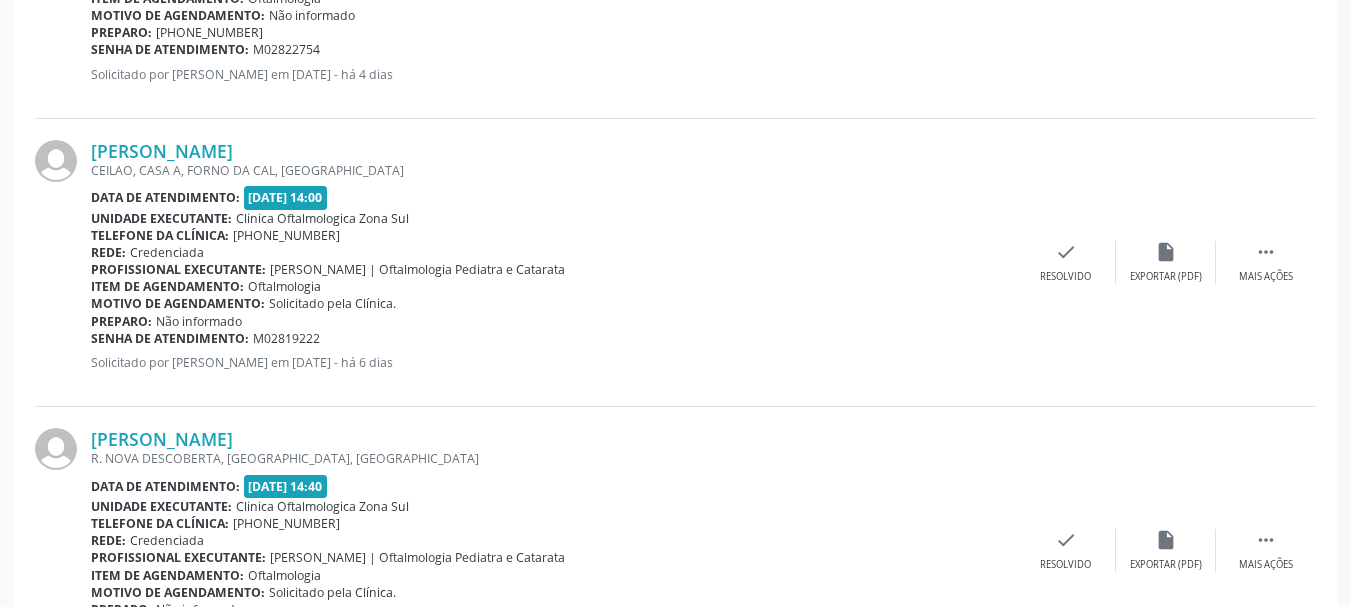 scroll, scrollTop: 2757, scrollLeft: 0, axis: vertical 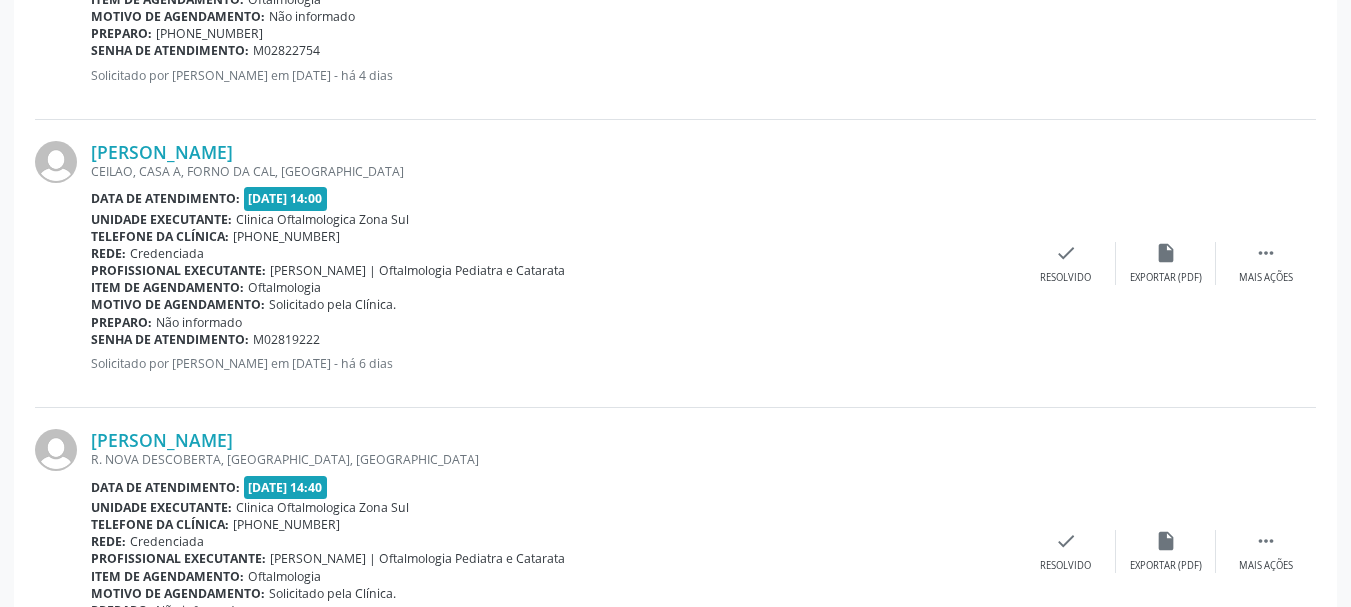 click at bounding box center [63, 263] 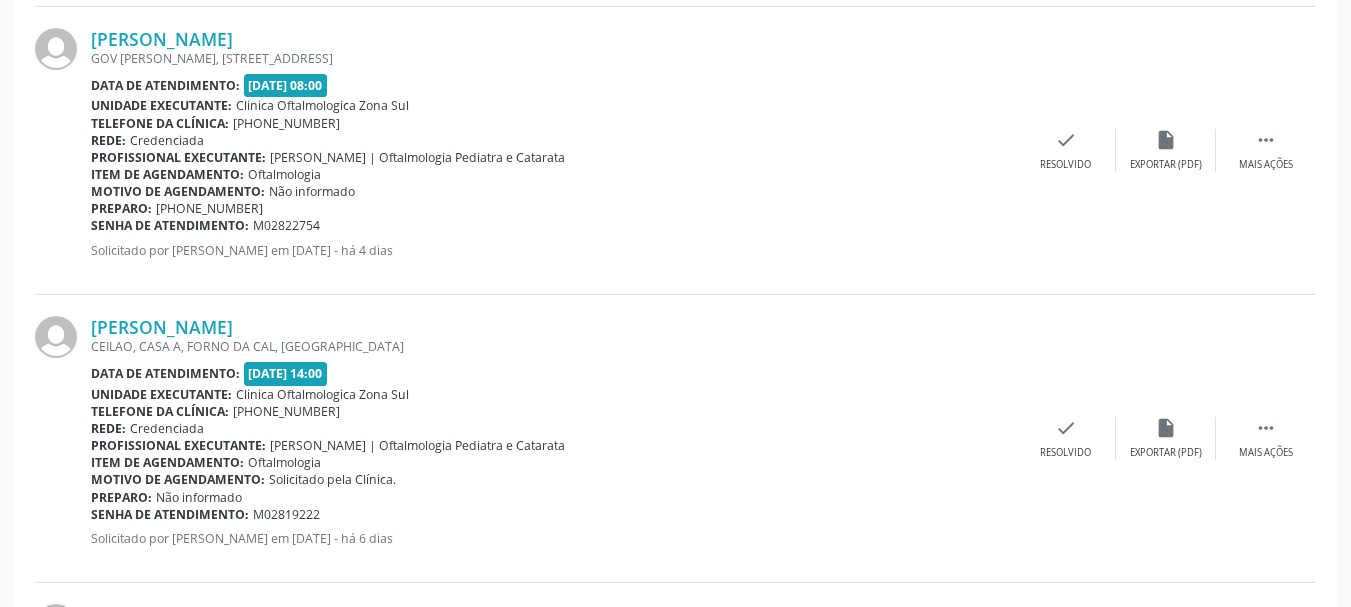 scroll, scrollTop: 2757, scrollLeft: 0, axis: vertical 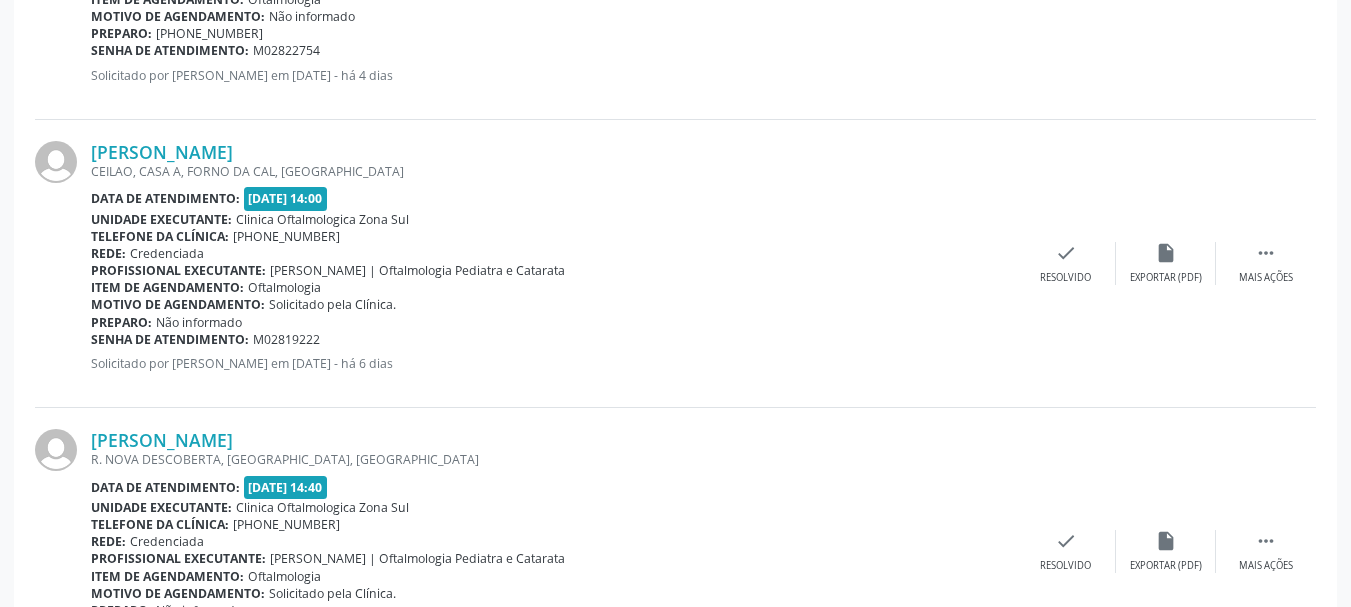 drag, startPoint x: 93, startPoint y: 431, endPoint x: 306, endPoint y: 425, distance: 213.08449 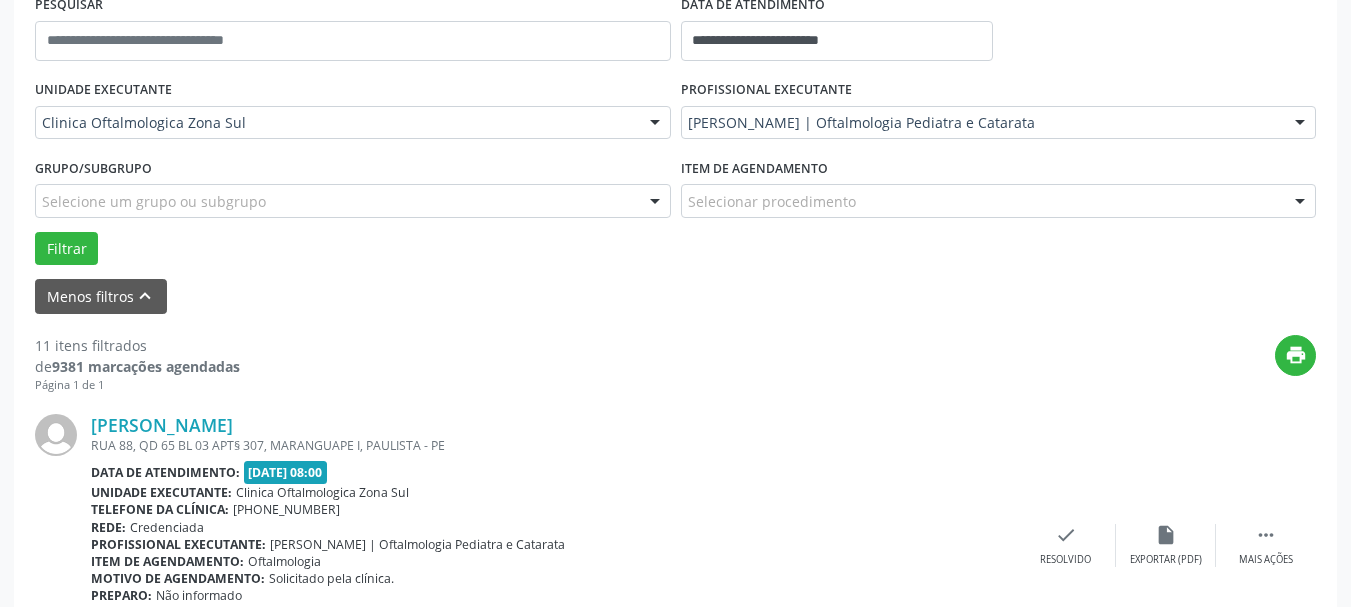 scroll, scrollTop: 357, scrollLeft: 0, axis: vertical 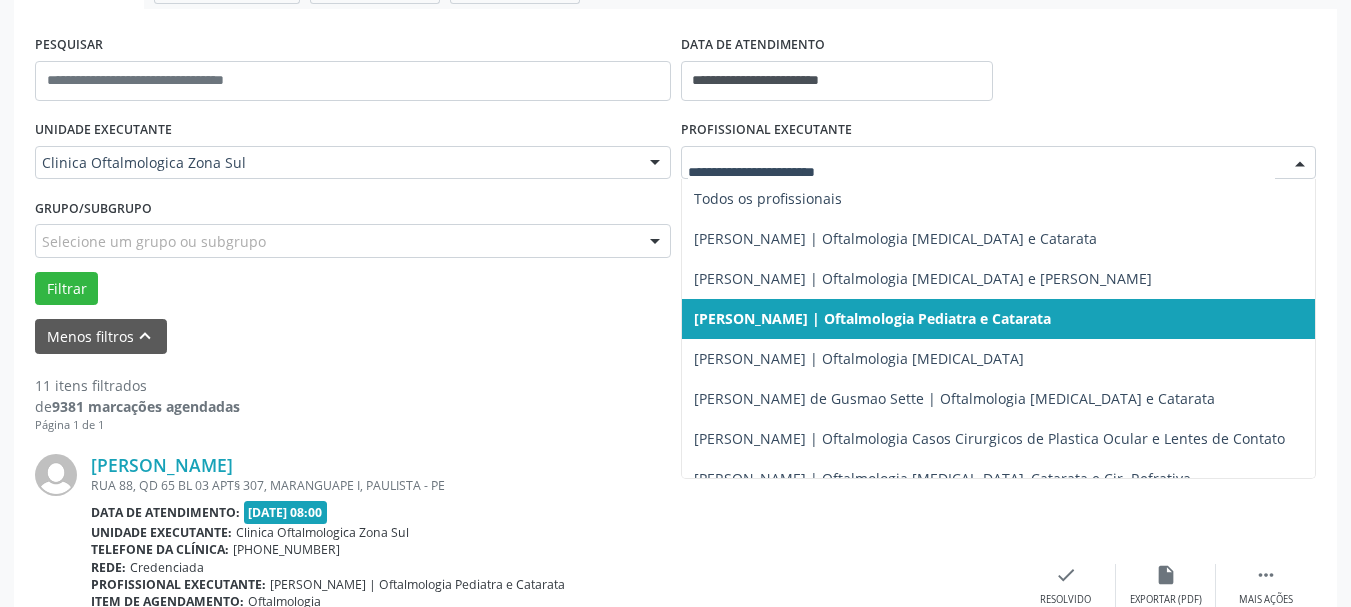 click at bounding box center (999, 163) 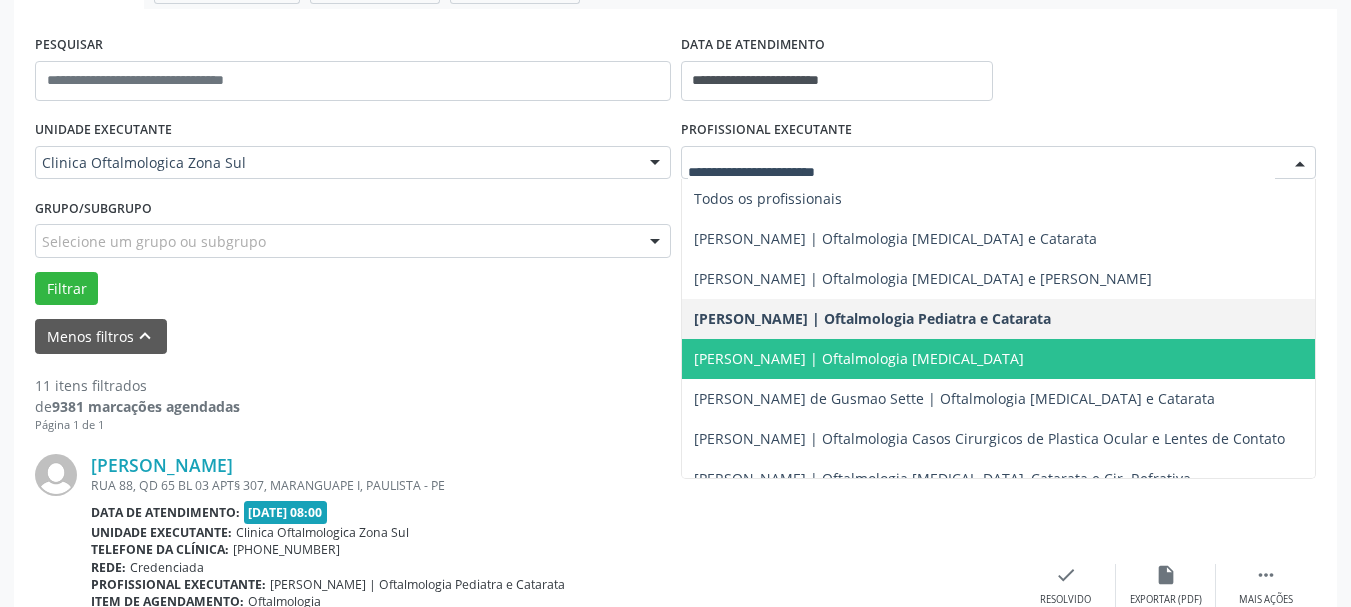 click on "[PERSON_NAME] | Oftalmologia [MEDICAL_DATA]" at bounding box center (859, 358) 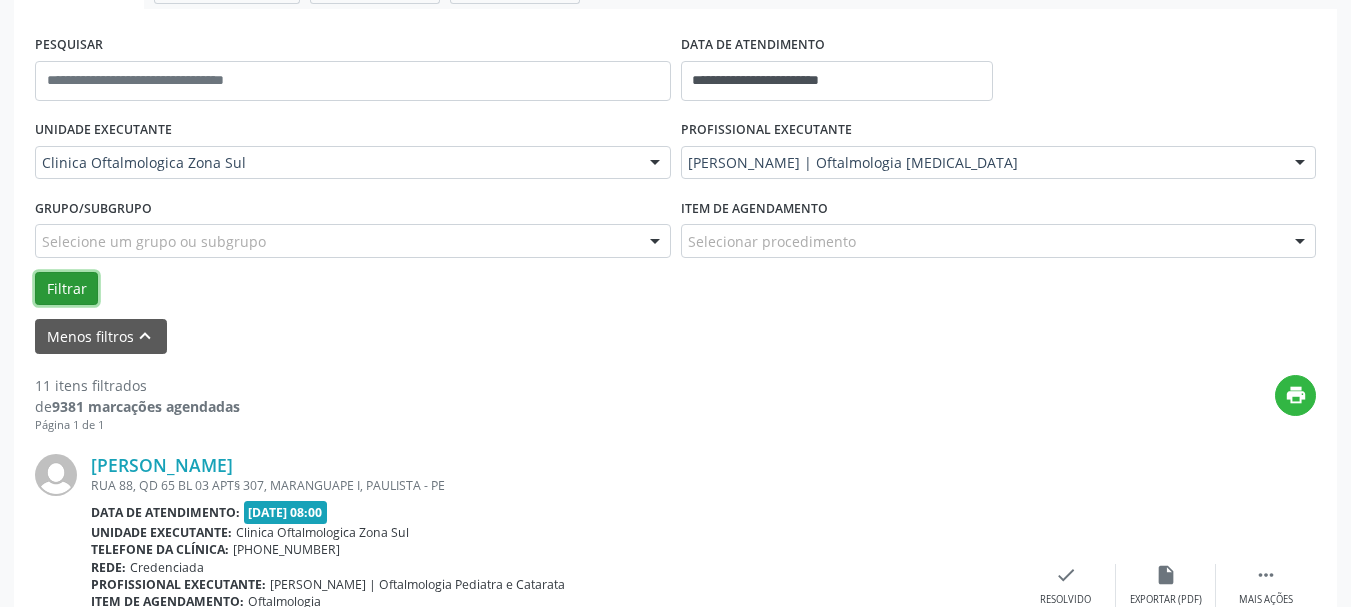 click on "Filtrar" at bounding box center (66, 289) 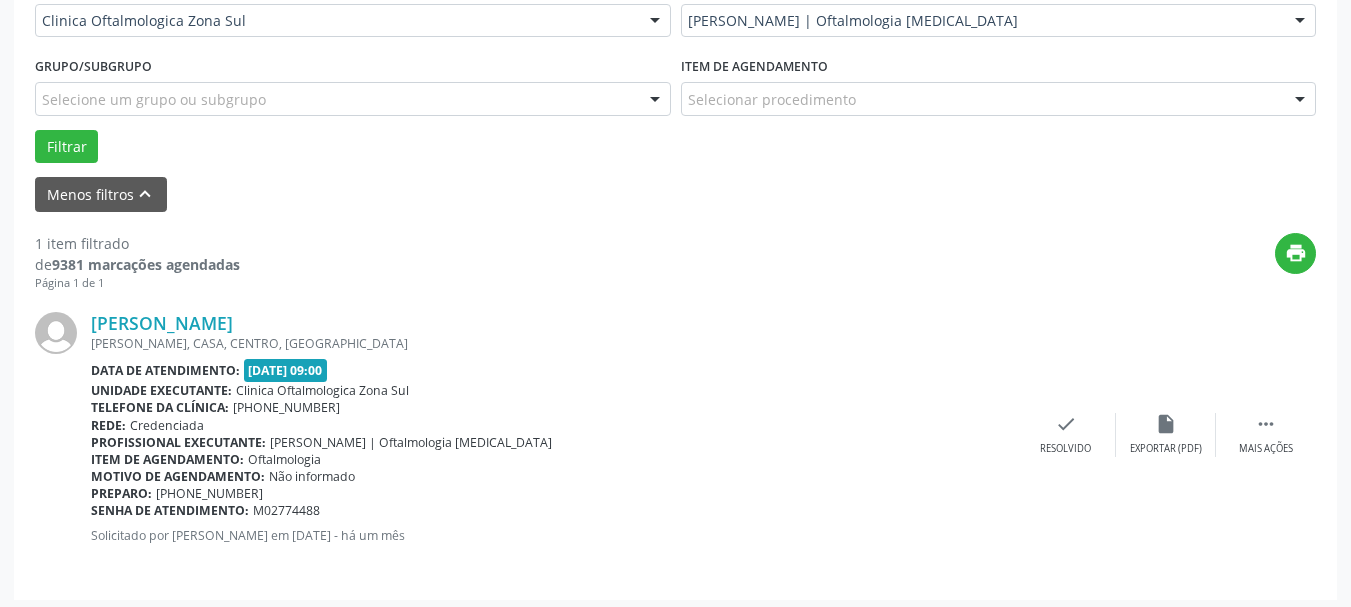 scroll, scrollTop: 506, scrollLeft: 0, axis: vertical 